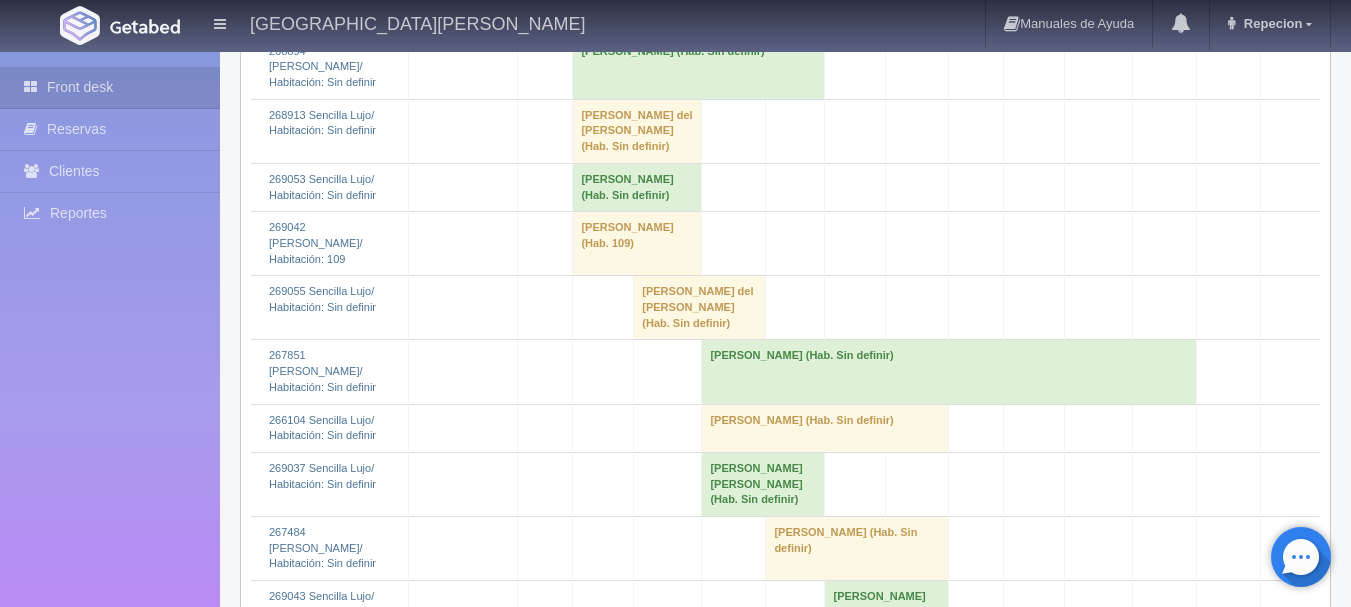 scroll, scrollTop: 2500, scrollLeft: 0, axis: vertical 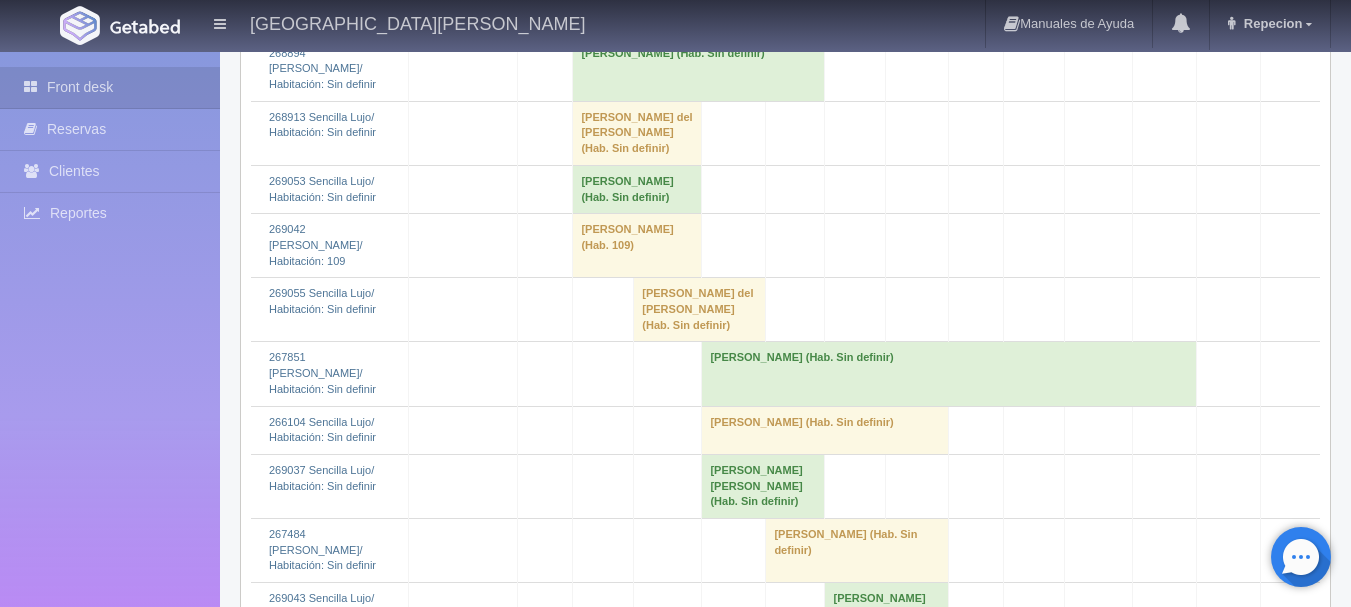 click on "[PERSON_NAME] del [PERSON_NAME] 												(Hab. Sin definir)" at bounding box center (637, 133) 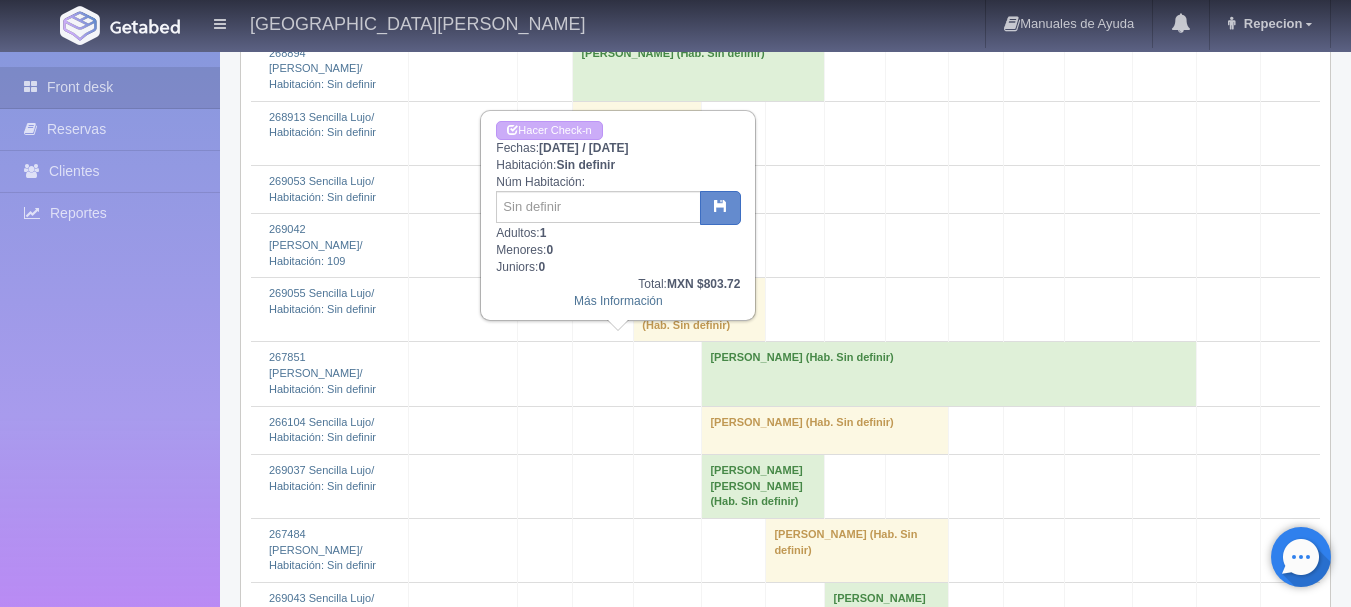 click on "Maria del Carmen Vazquez Garcia 												(Hab. Sin definir)" at bounding box center (637, 133) 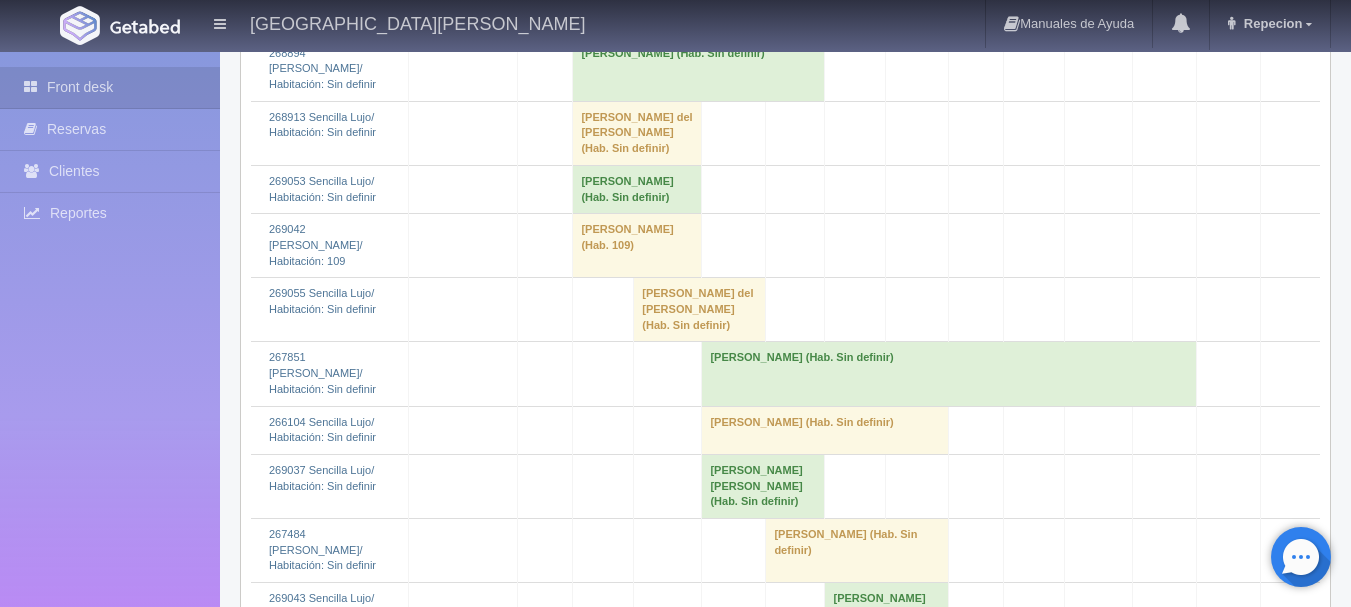 click on "Arturo Trejo Preciado 												(Hab. Sin definir)" at bounding box center [699, 69] 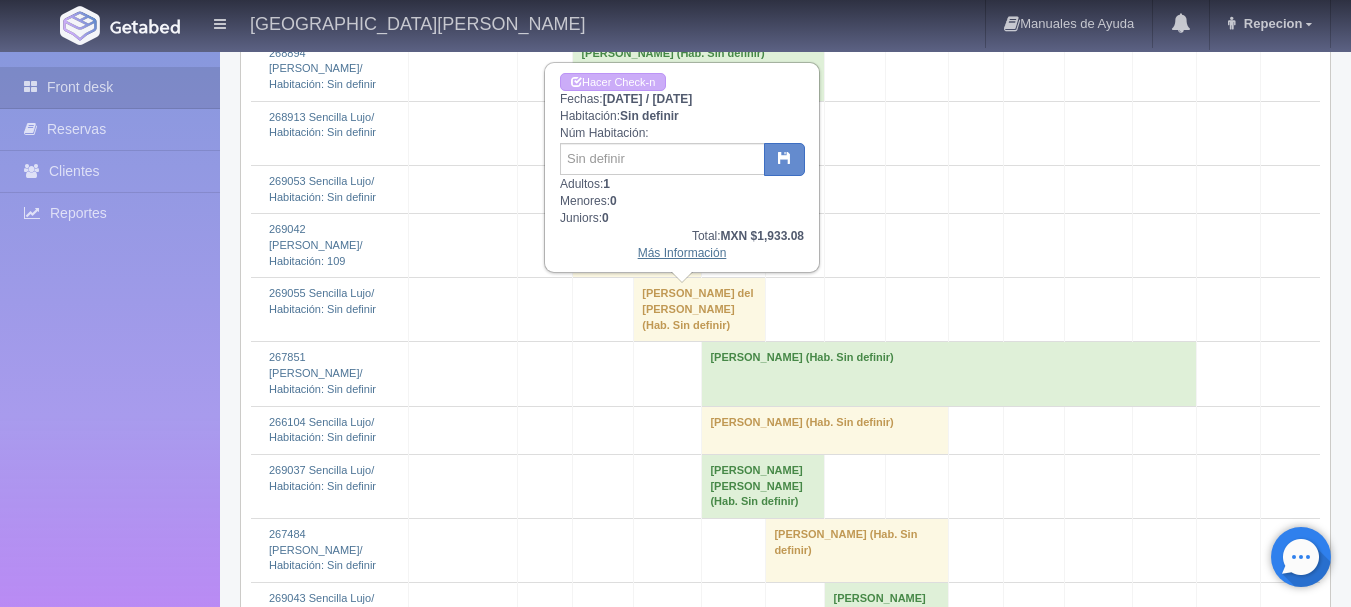 click on "Más Información" at bounding box center (682, 253) 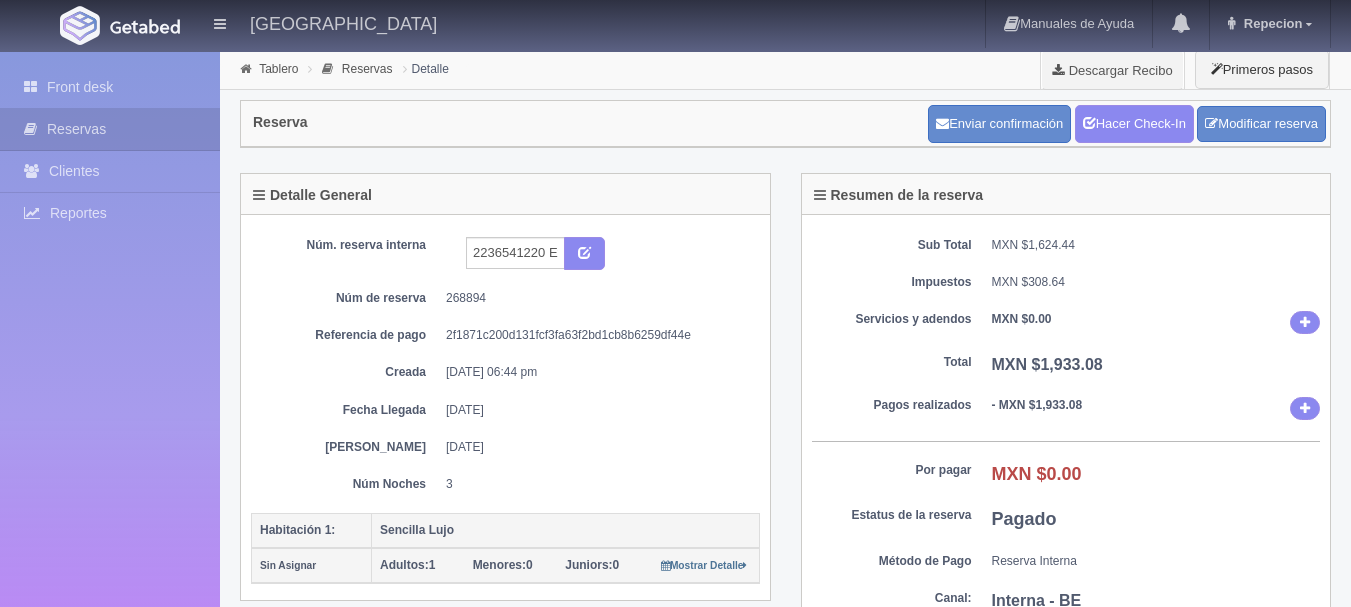 scroll, scrollTop: 0, scrollLeft: 0, axis: both 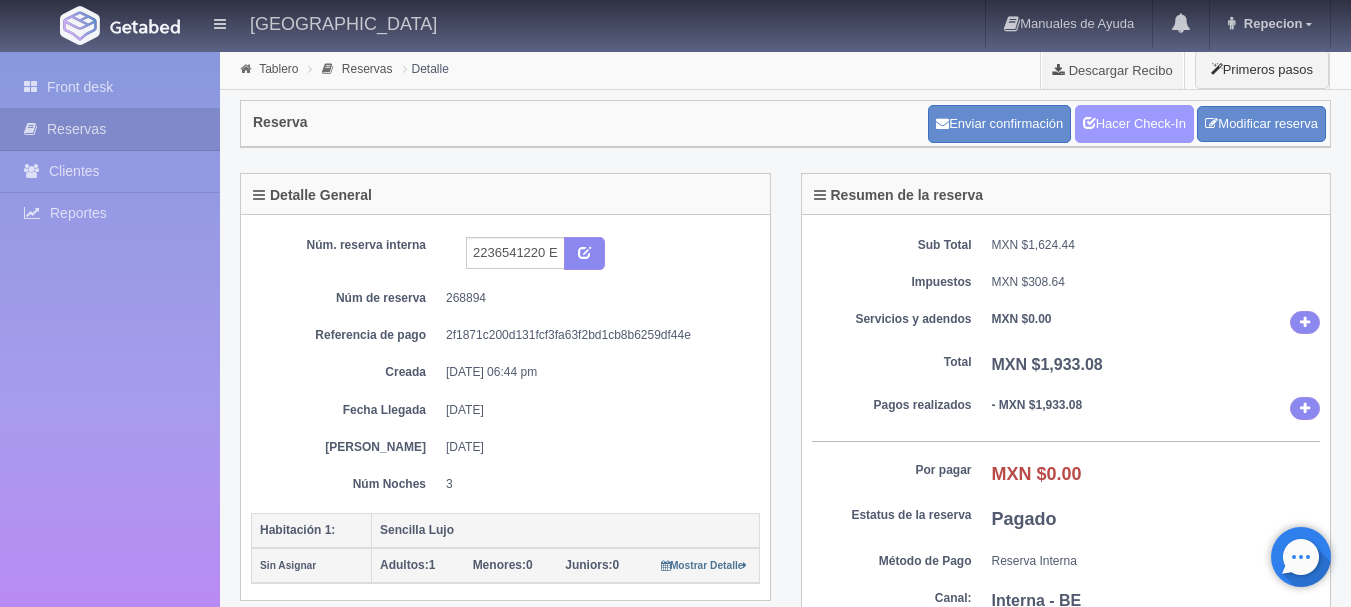 click on "Hacer Check-In" at bounding box center [1134, 124] 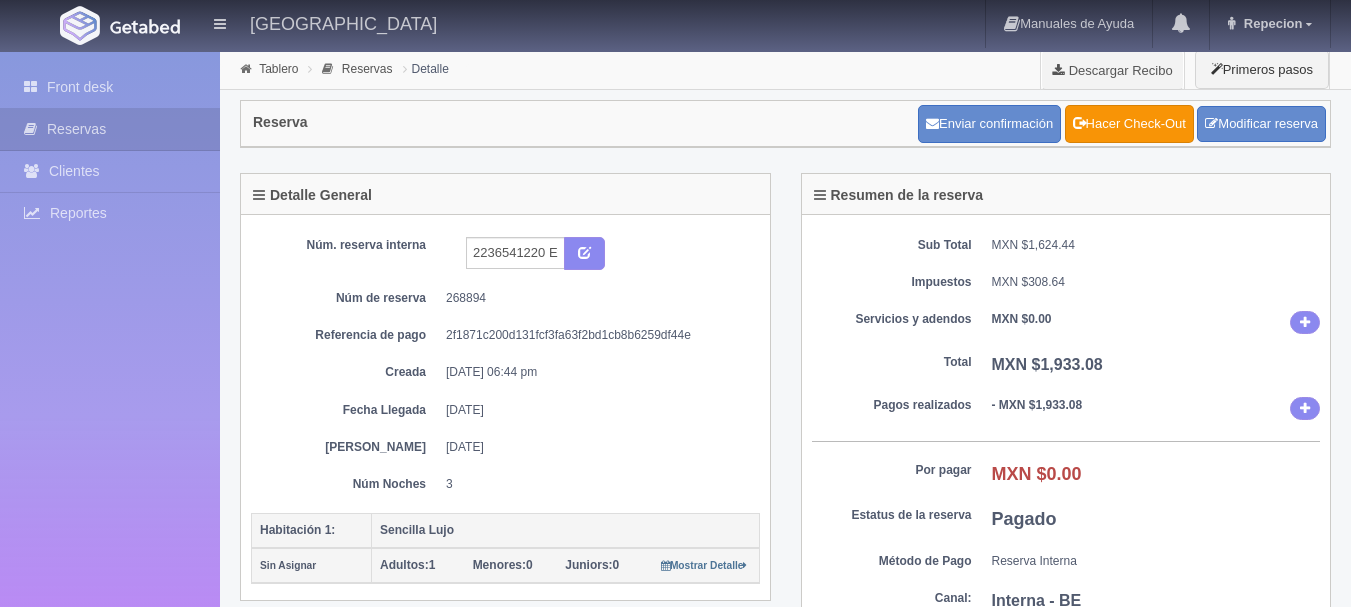 scroll, scrollTop: 0, scrollLeft: 0, axis: both 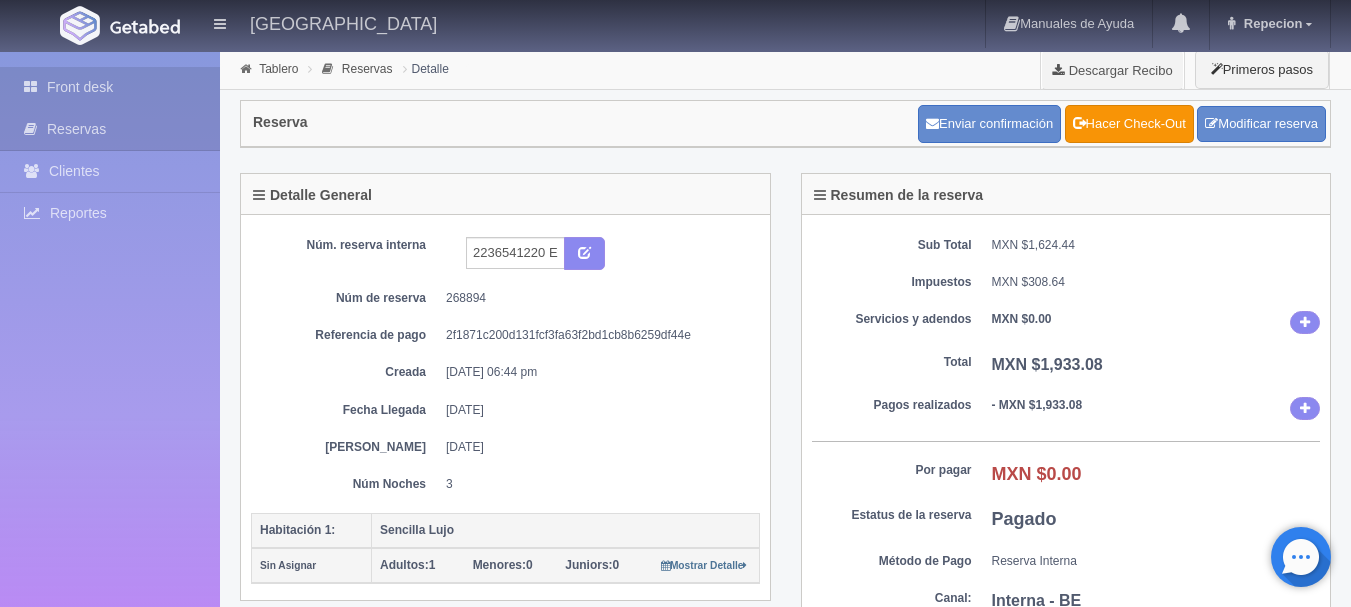 click on "Front desk" at bounding box center [110, 87] 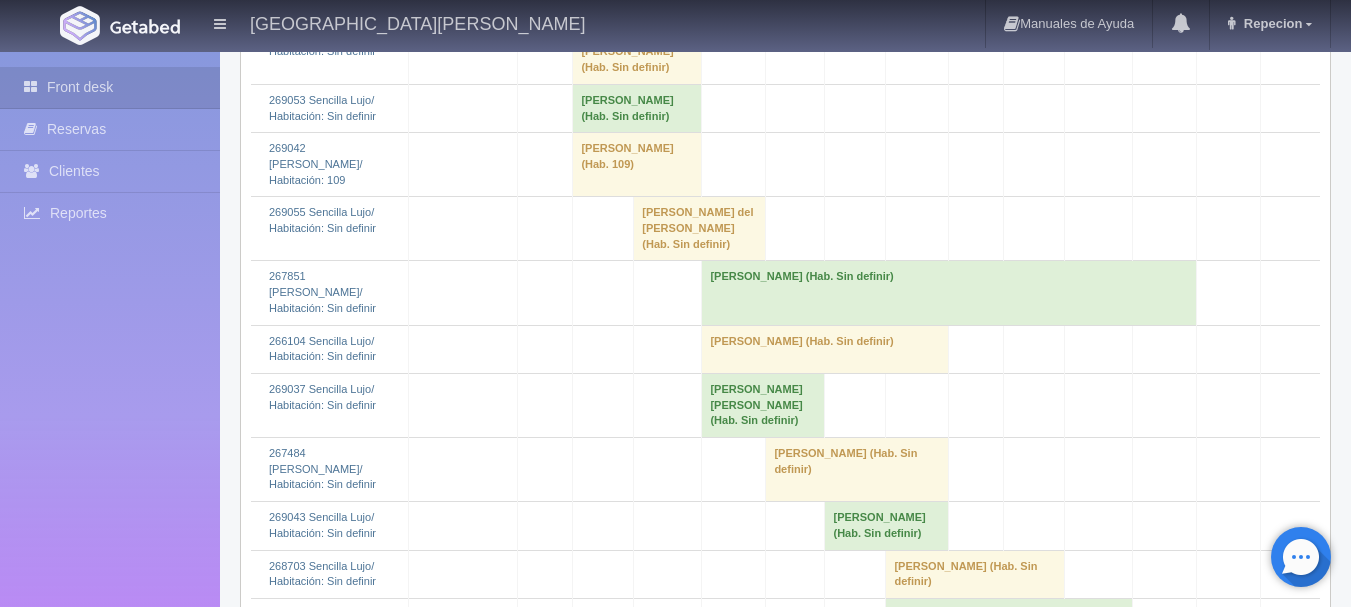 scroll, scrollTop: 2600, scrollLeft: 0, axis: vertical 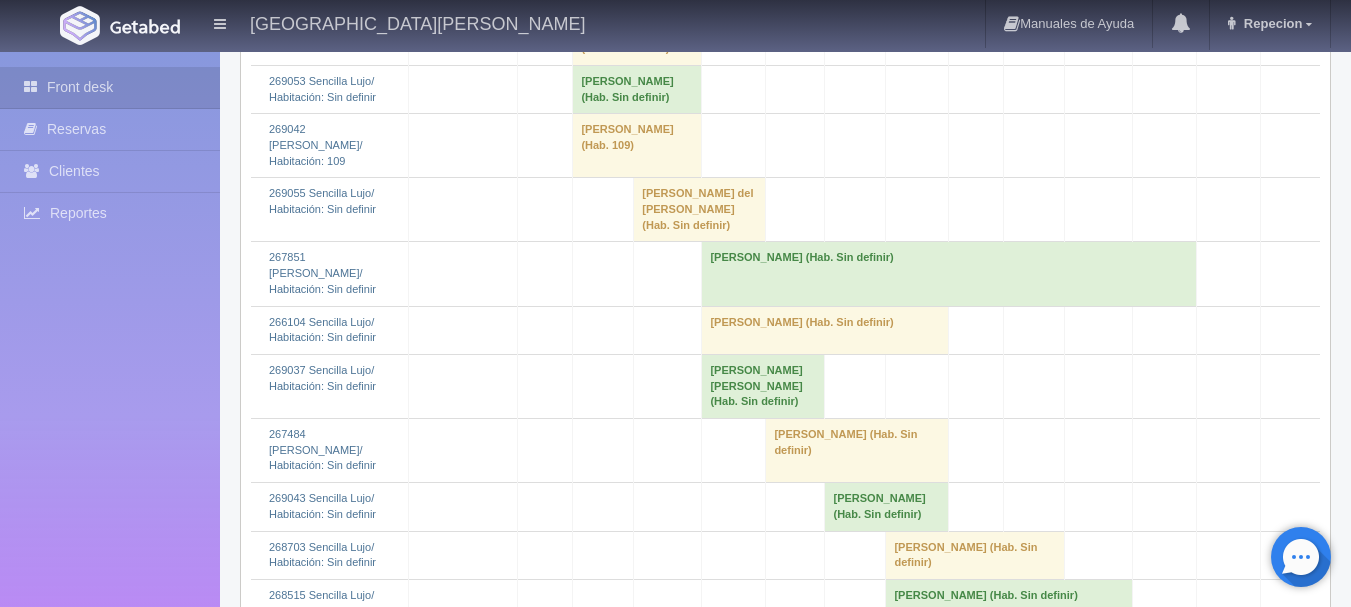 click on "Arturo Trejo Preciado 												(Hab. Sin definir)" at bounding box center (699, -31) 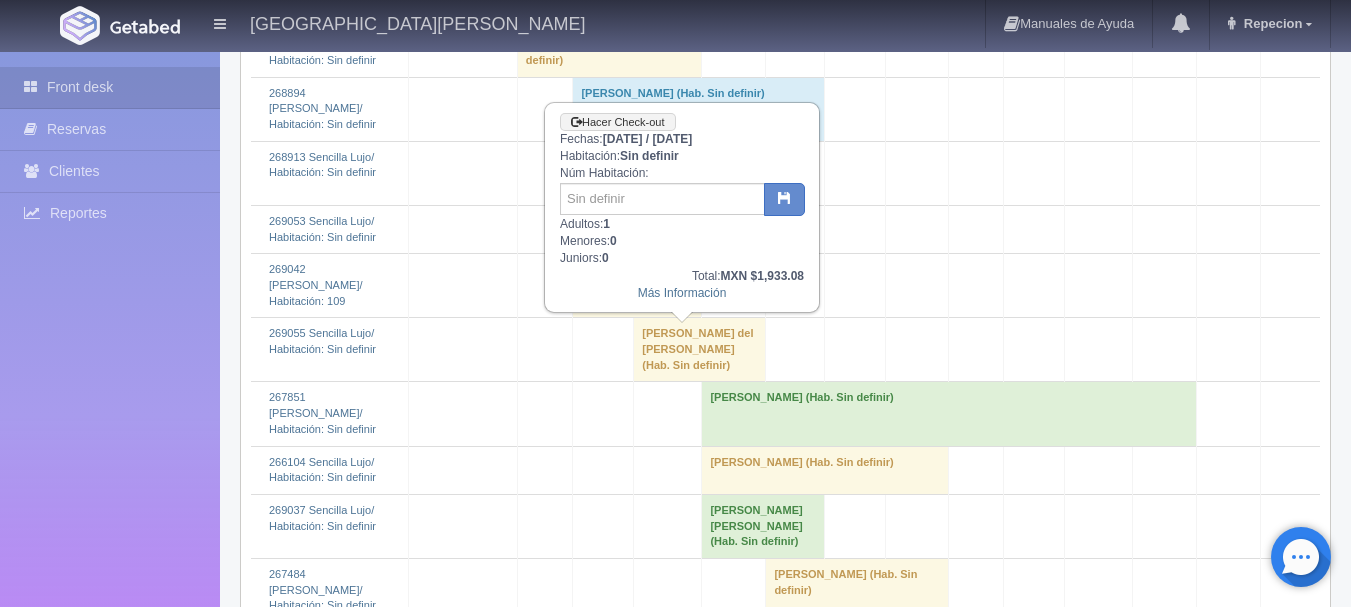 scroll, scrollTop: 2400, scrollLeft: 0, axis: vertical 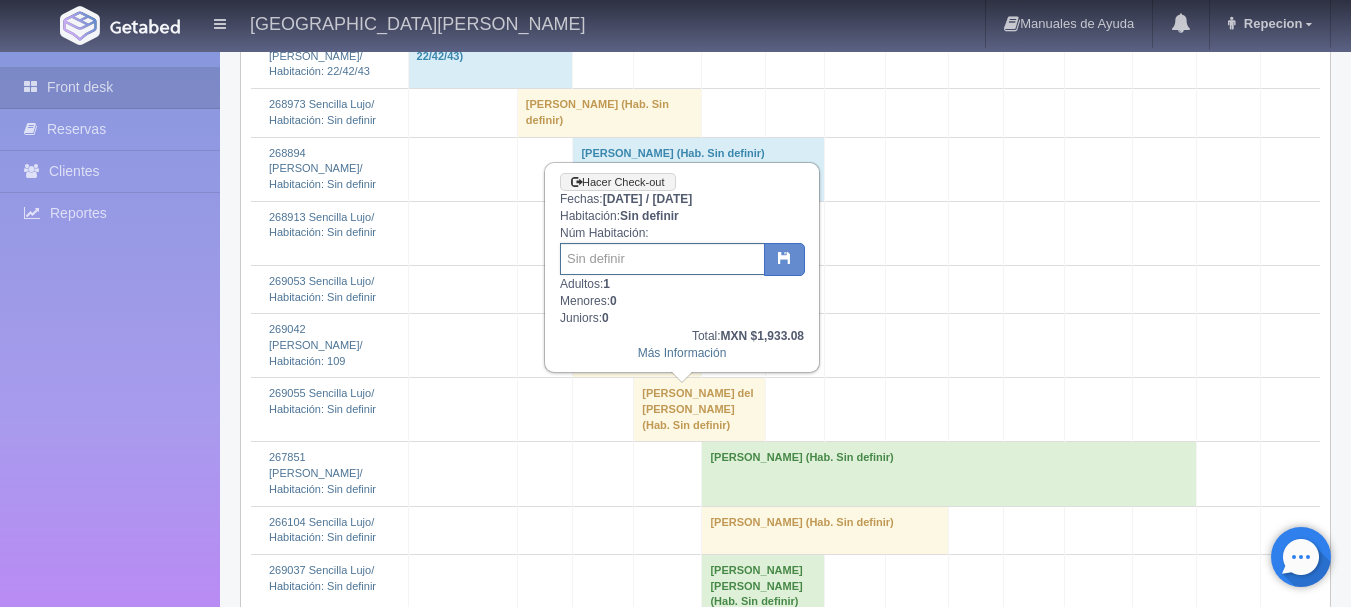 click at bounding box center (662, 259) 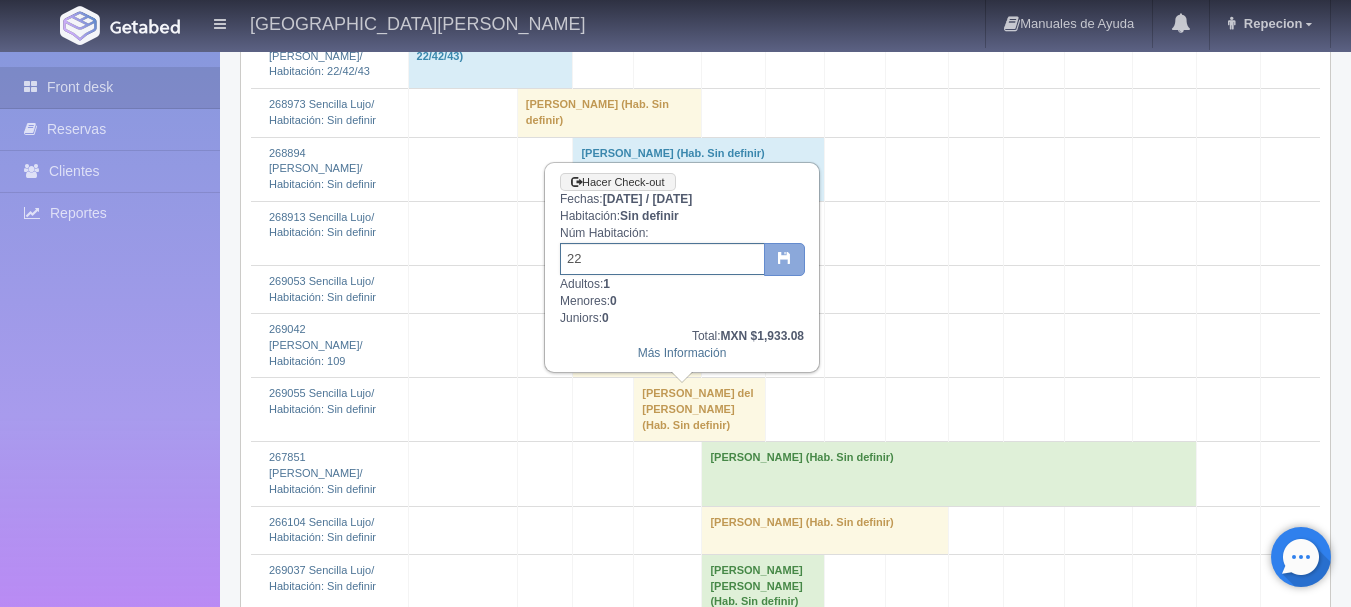 type on "22" 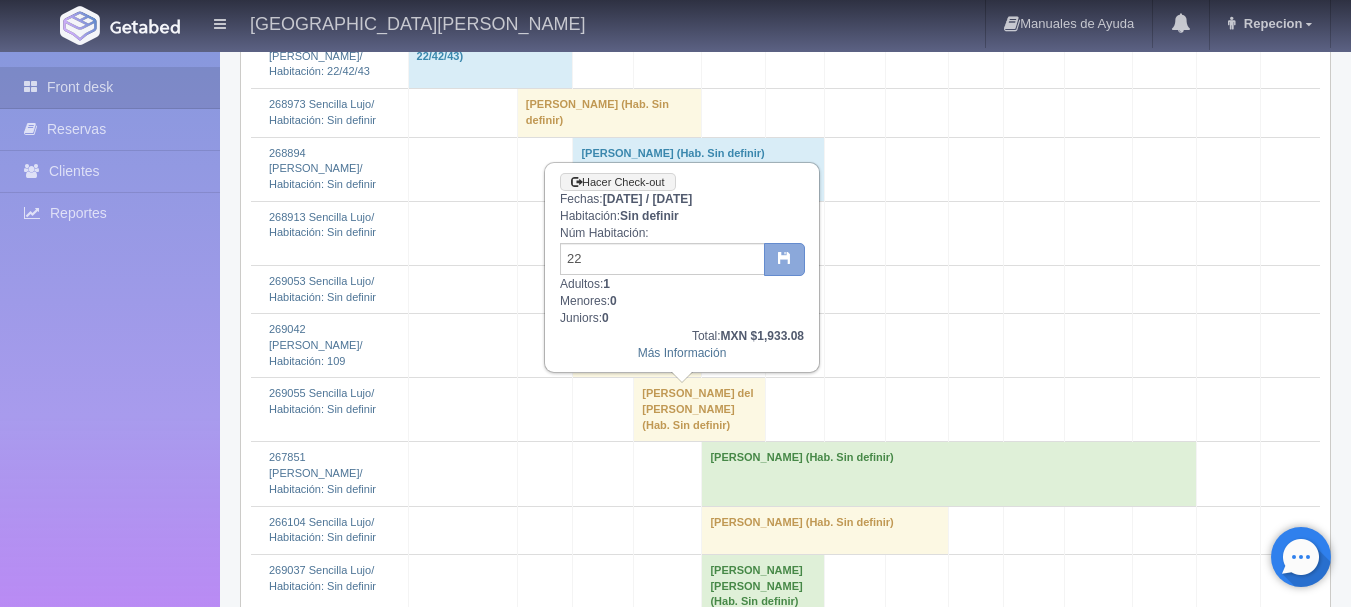 click at bounding box center [784, 257] 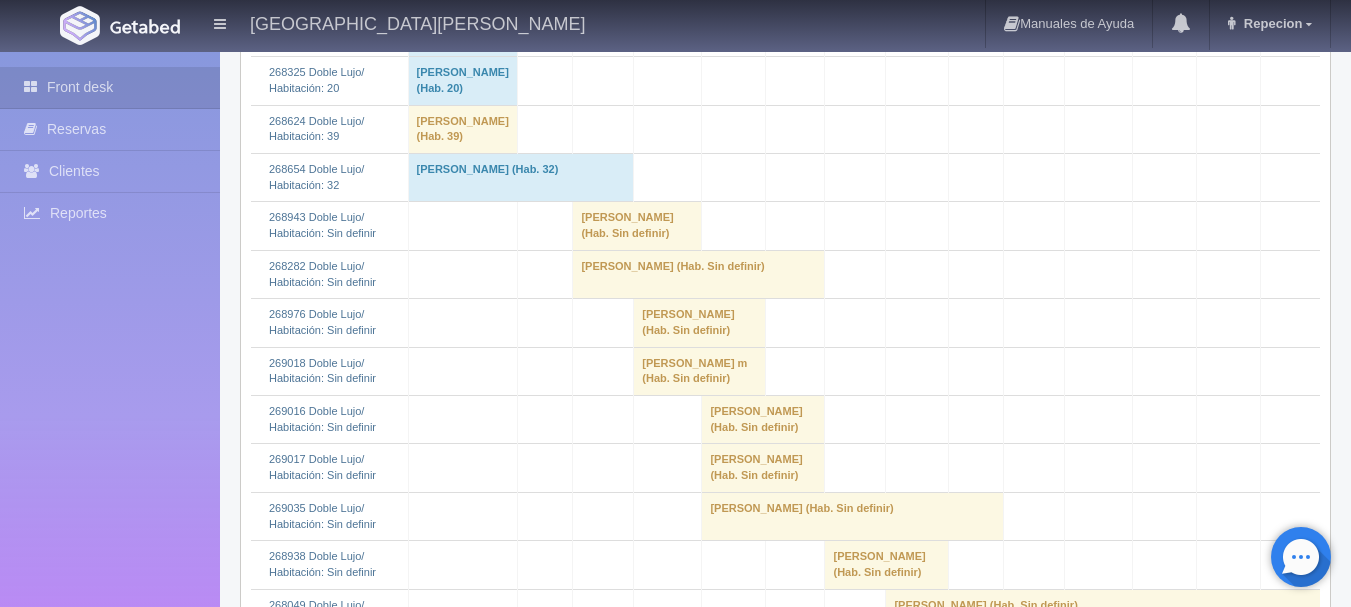 scroll, scrollTop: 500, scrollLeft: 0, axis: vertical 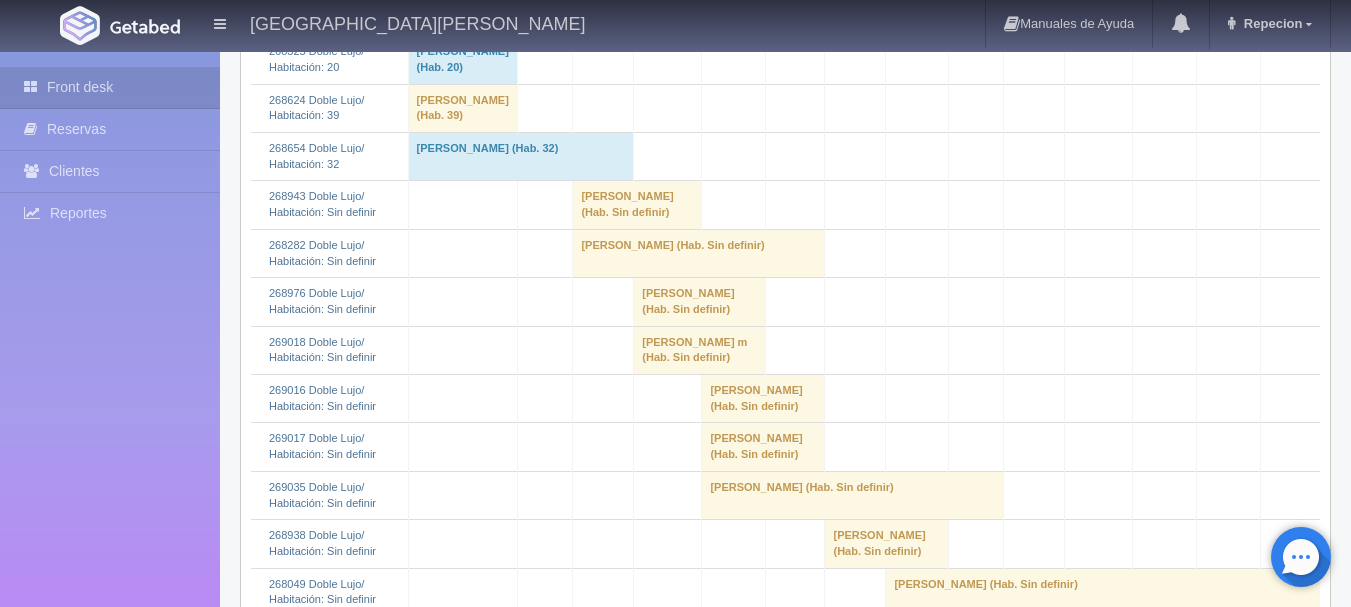 click on "uriel avelino medina 												(Hab. Sin definir)" at bounding box center [699, 253] 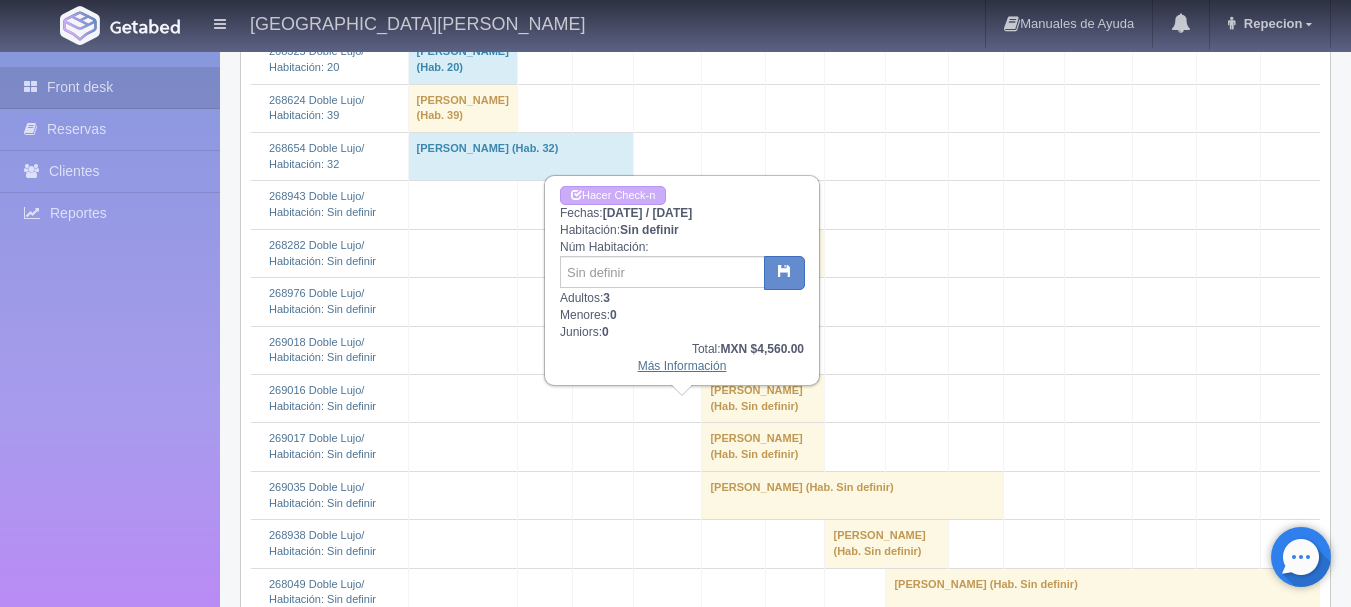 click on "Más Información" at bounding box center (682, 366) 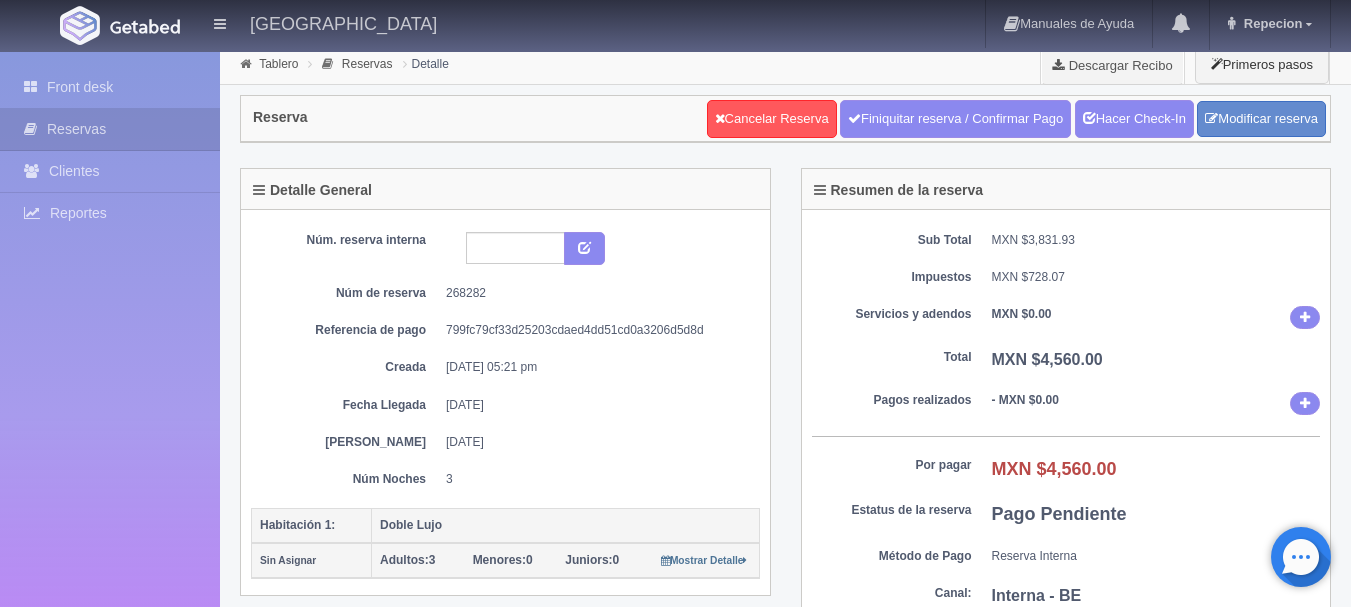 scroll, scrollTop: 0, scrollLeft: 0, axis: both 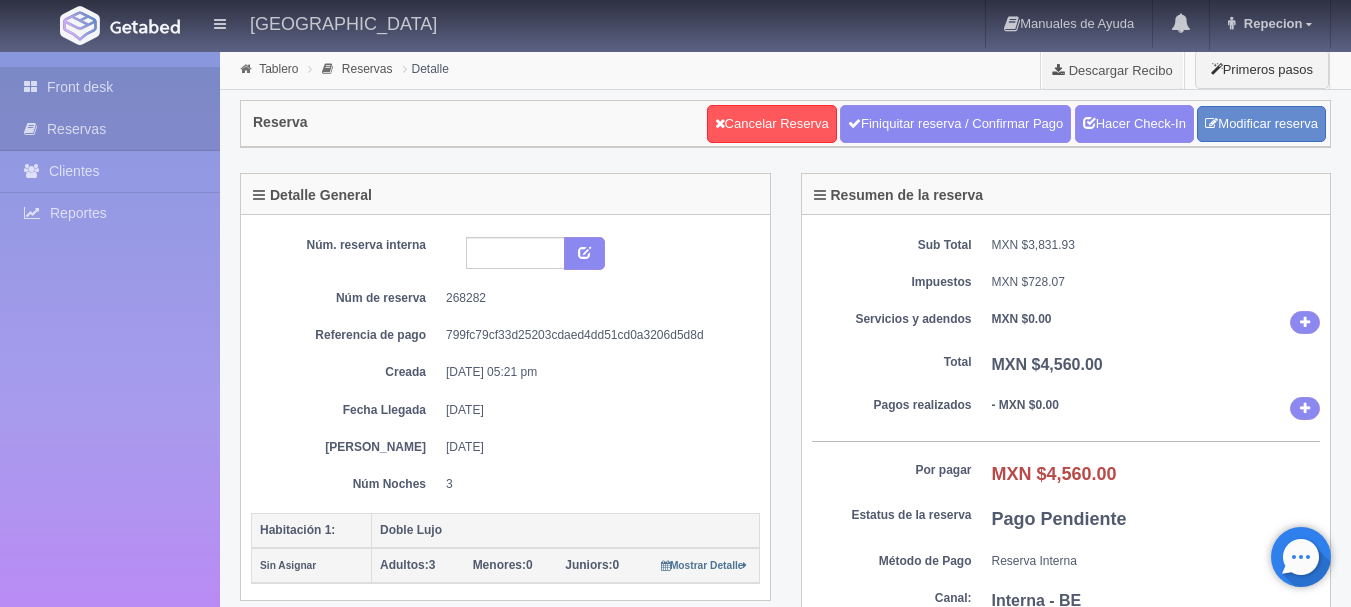 click on "Front desk" at bounding box center (110, 87) 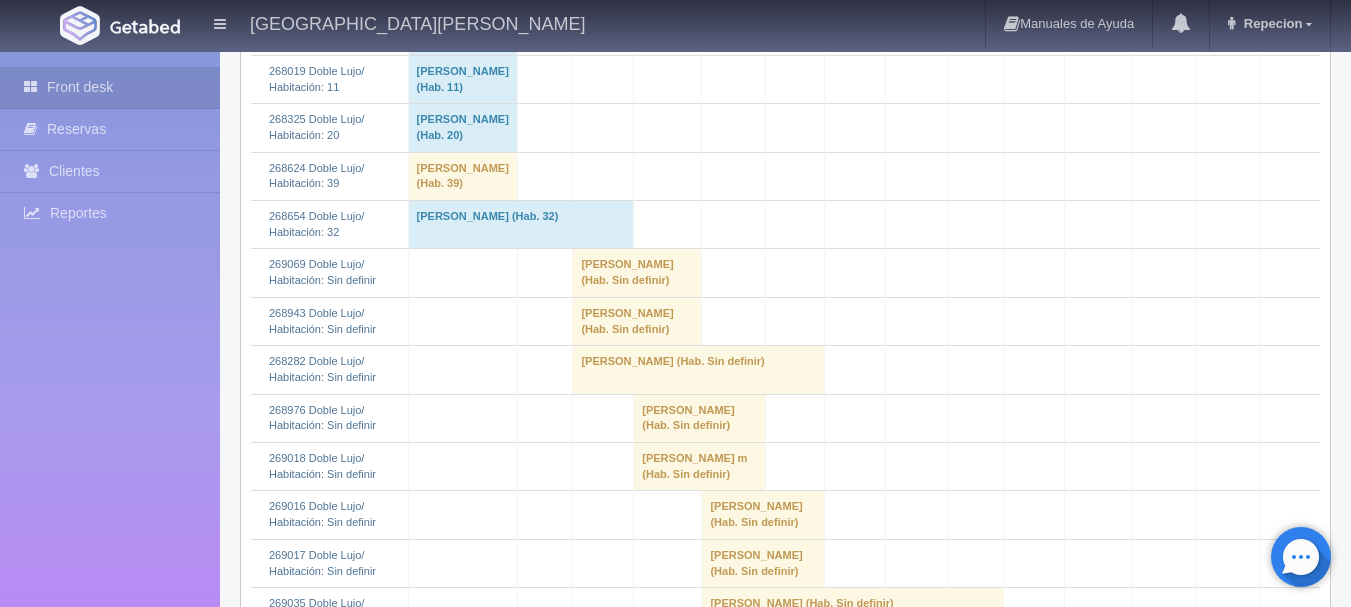 scroll, scrollTop: 500, scrollLeft: 0, axis: vertical 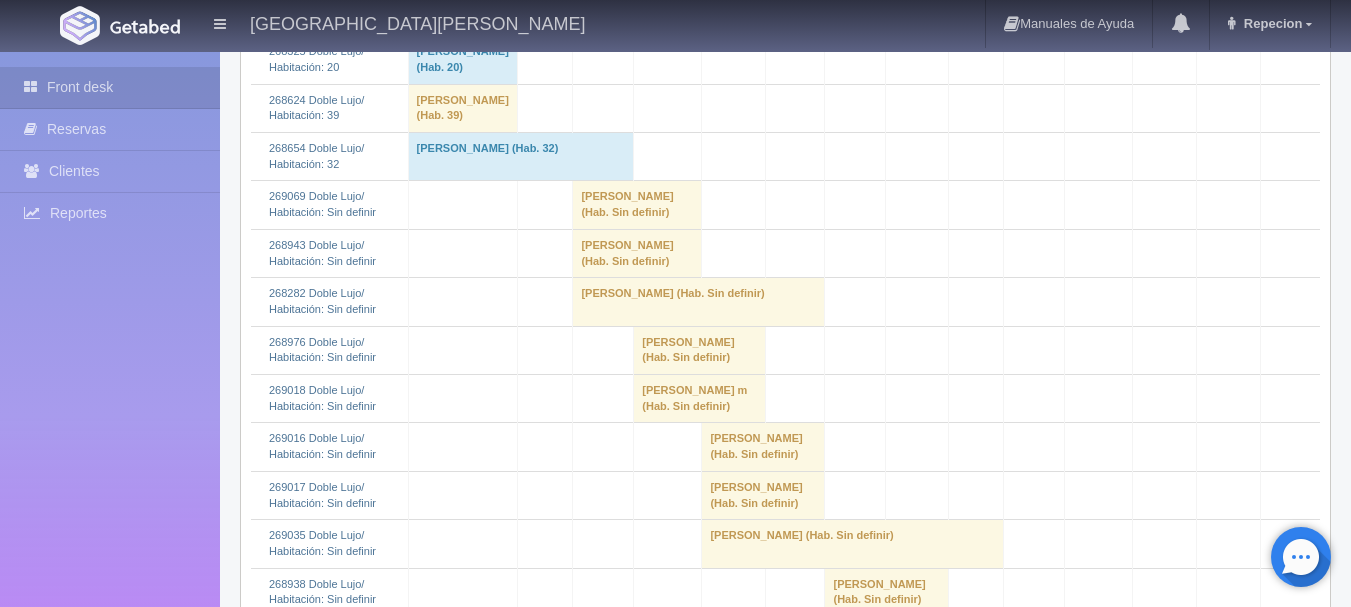 click on "[PERSON_NAME] 												(Hab. Sin definir)" at bounding box center [699, 302] 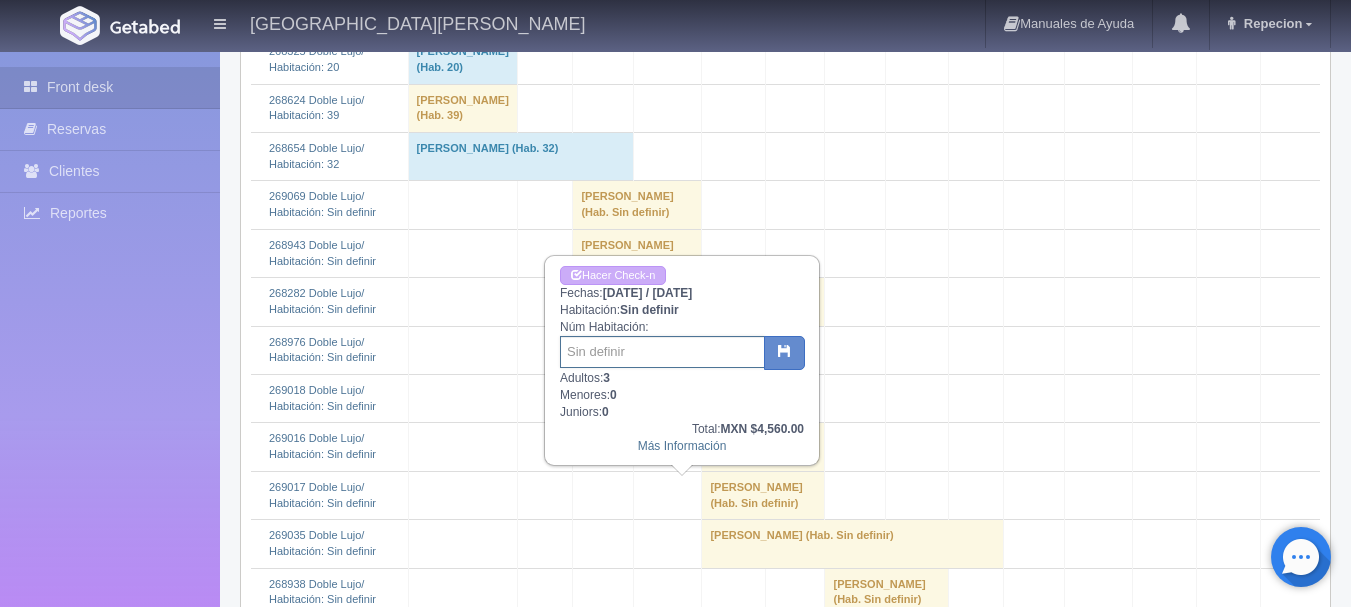 click at bounding box center [662, 352] 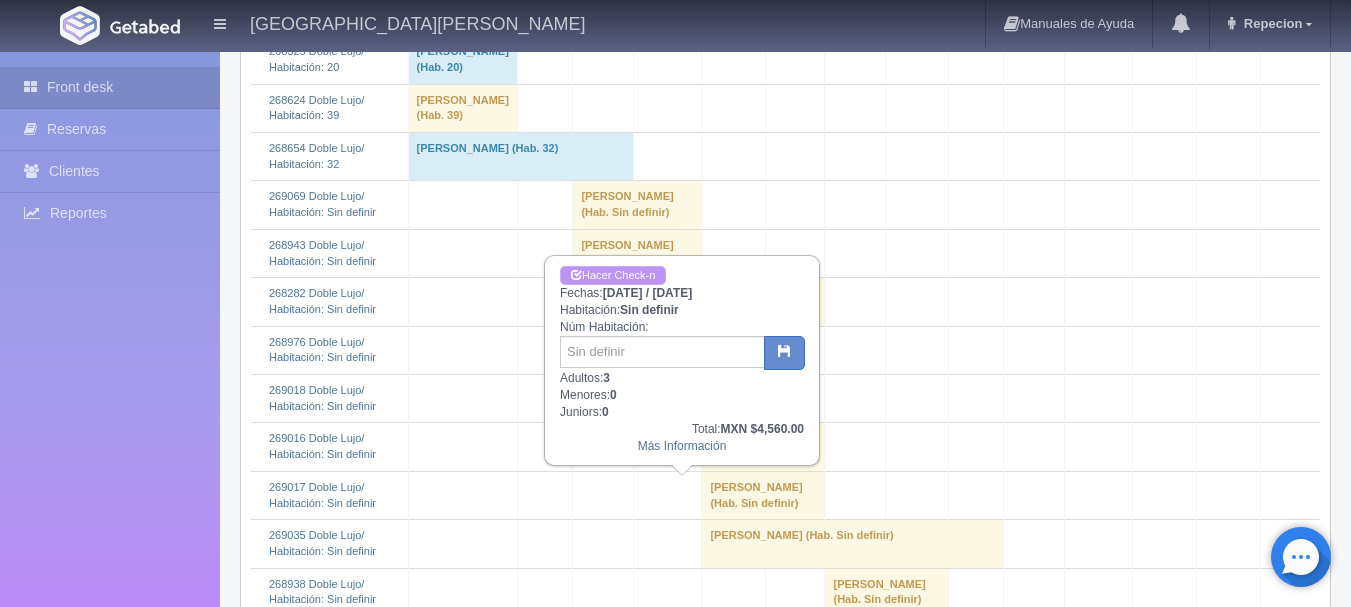 click on "Hacer Check-n" at bounding box center (613, 275) 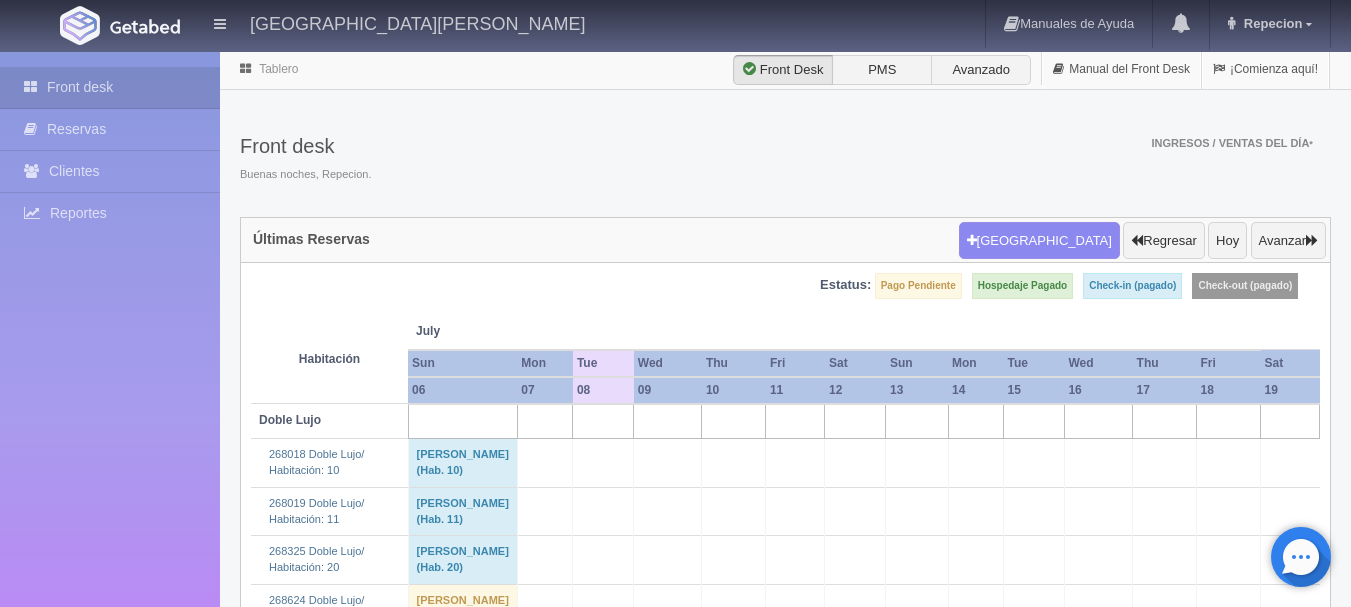 scroll, scrollTop: 500, scrollLeft: 0, axis: vertical 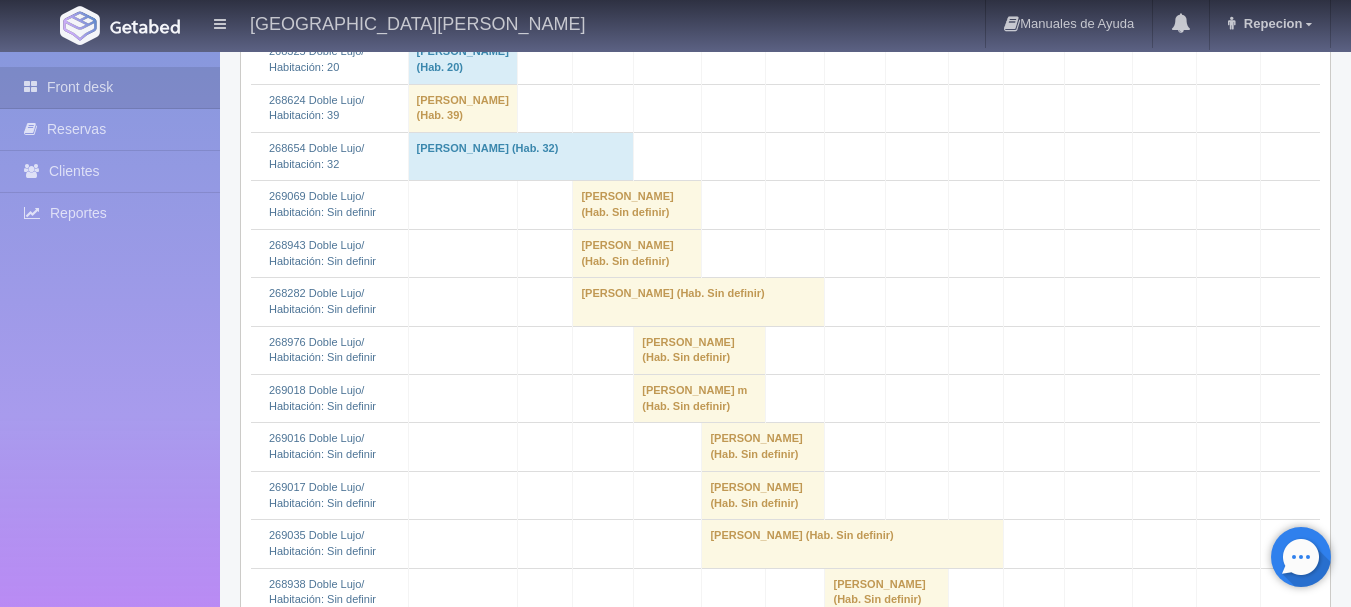 click on "uriel avelino medina 												(Hab. Sin definir)" at bounding box center (699, 302) 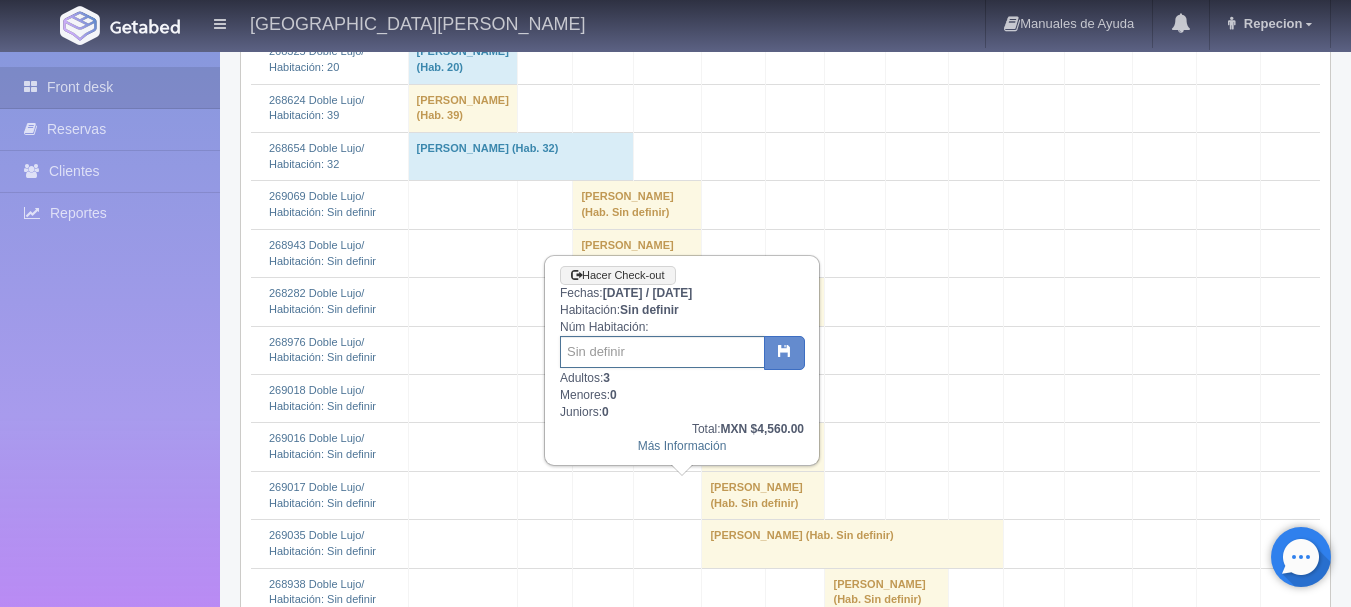 click at bounding box center (662, 352) 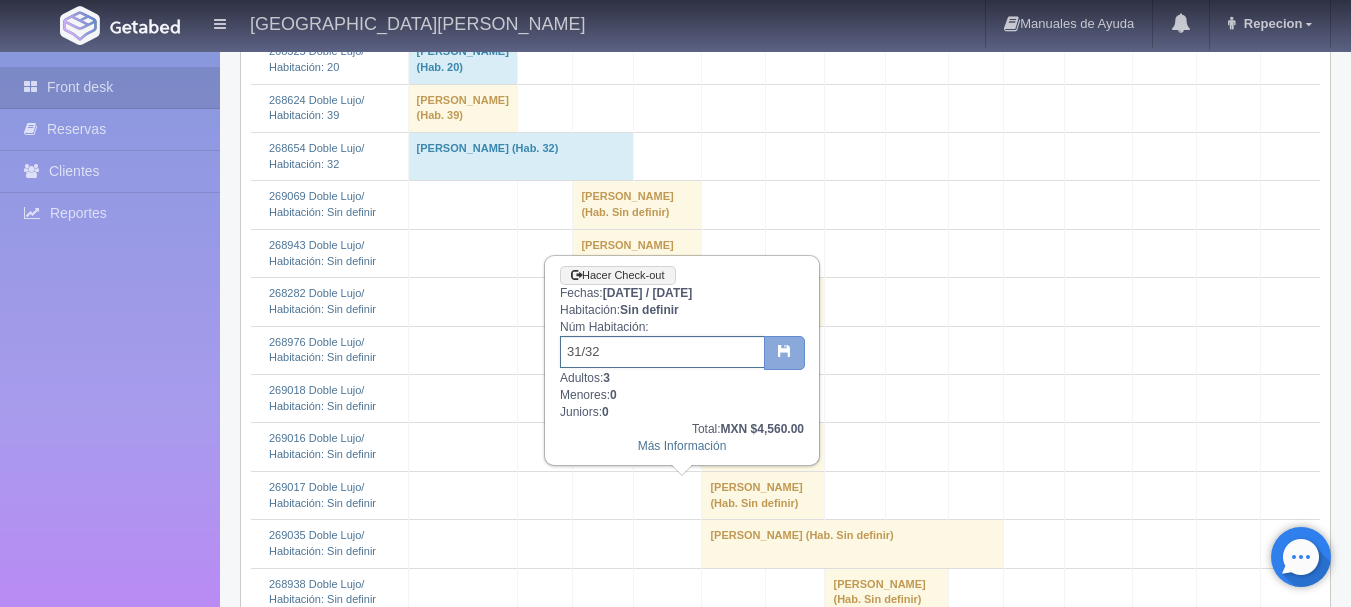 type on "31/32" 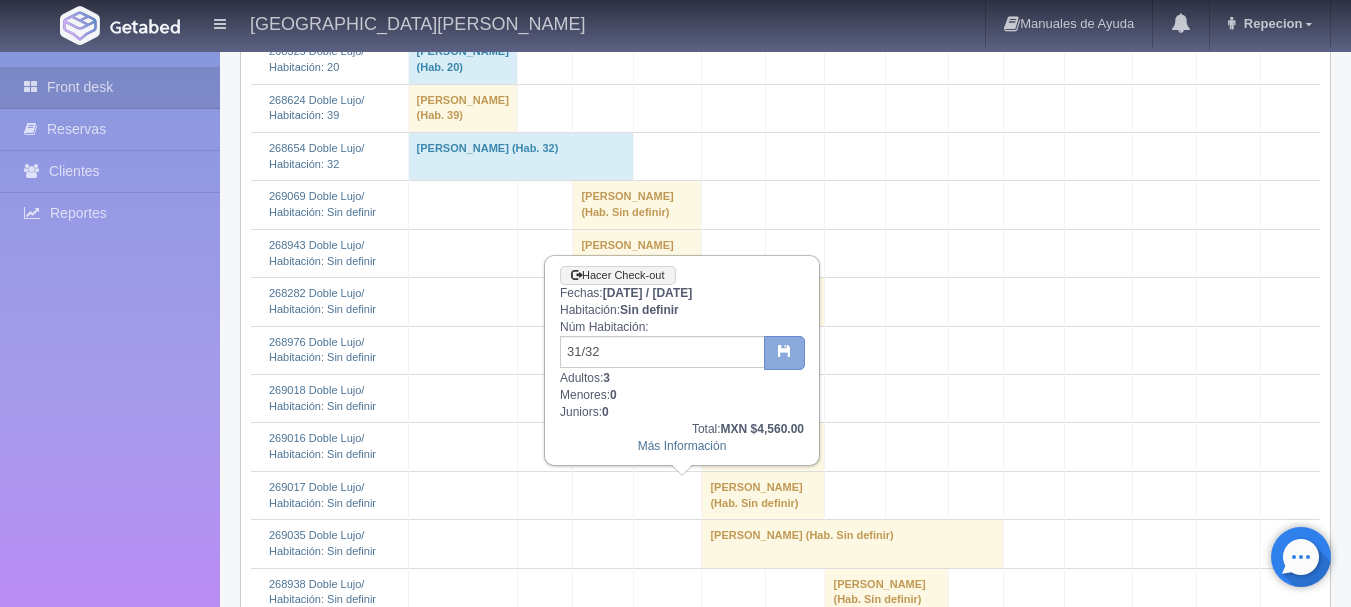 click at bounding box center [784, 350] 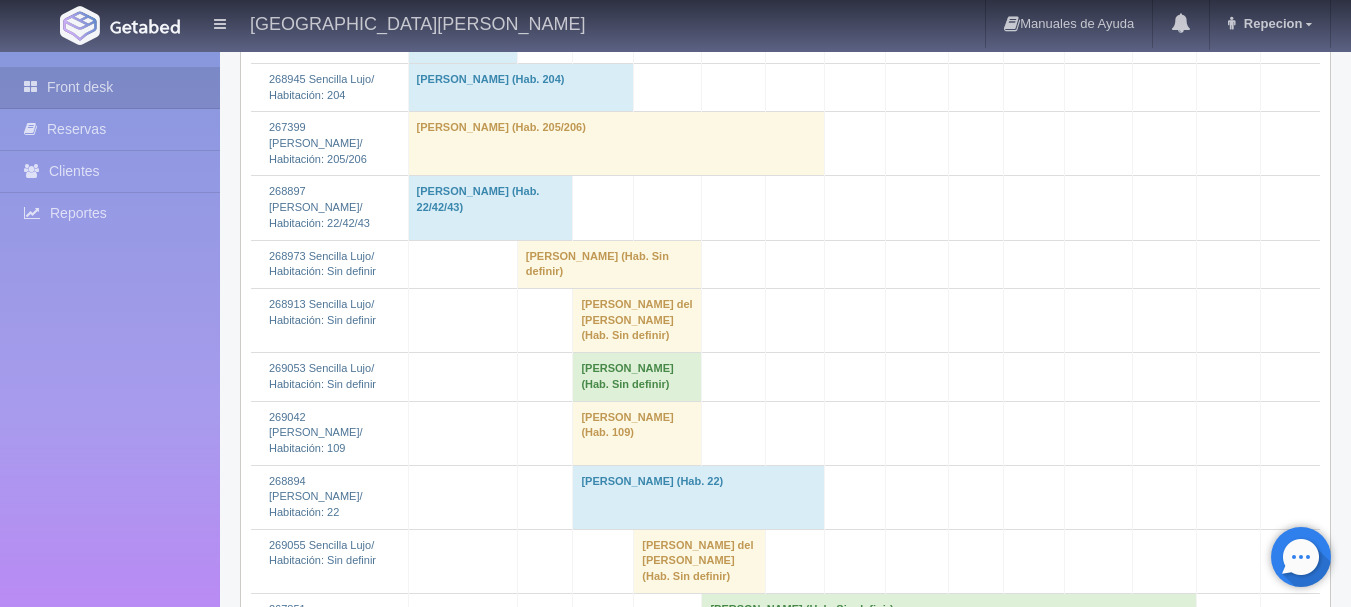 scroll, scrollTop: 2700, scrollLeft: 0, axis: vertical 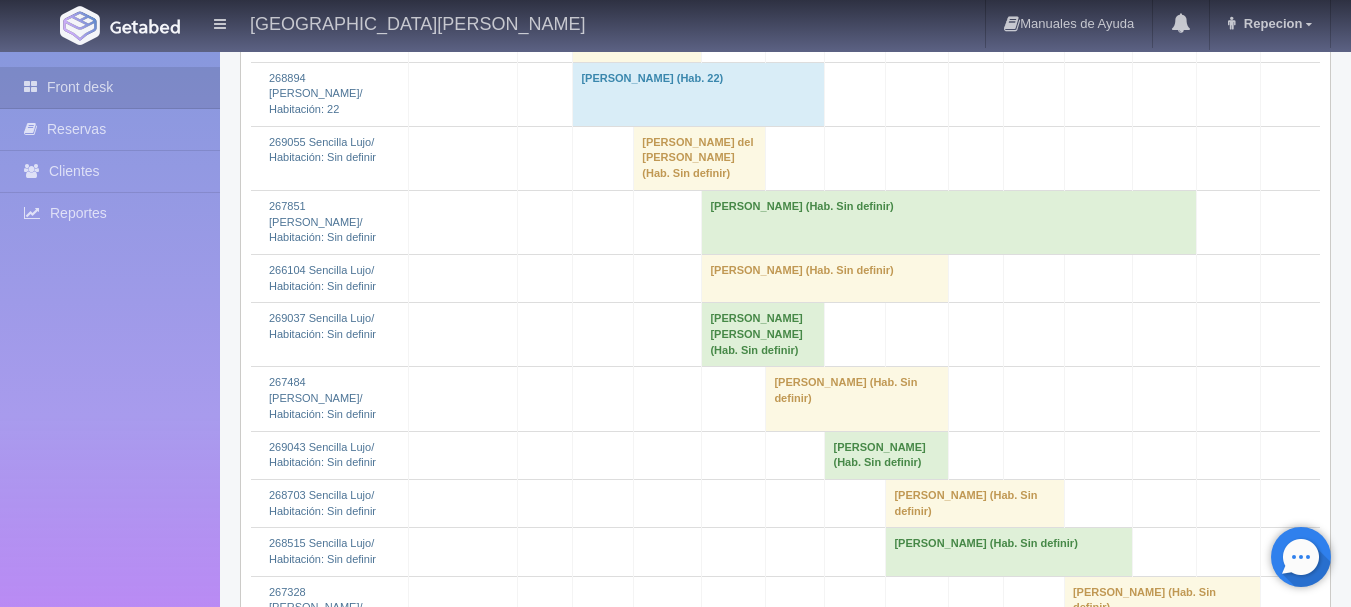 click on "Maria del Carmen Vazquez Garcia 												(Hab. Sin definir)" at bounding box center [637, -83] 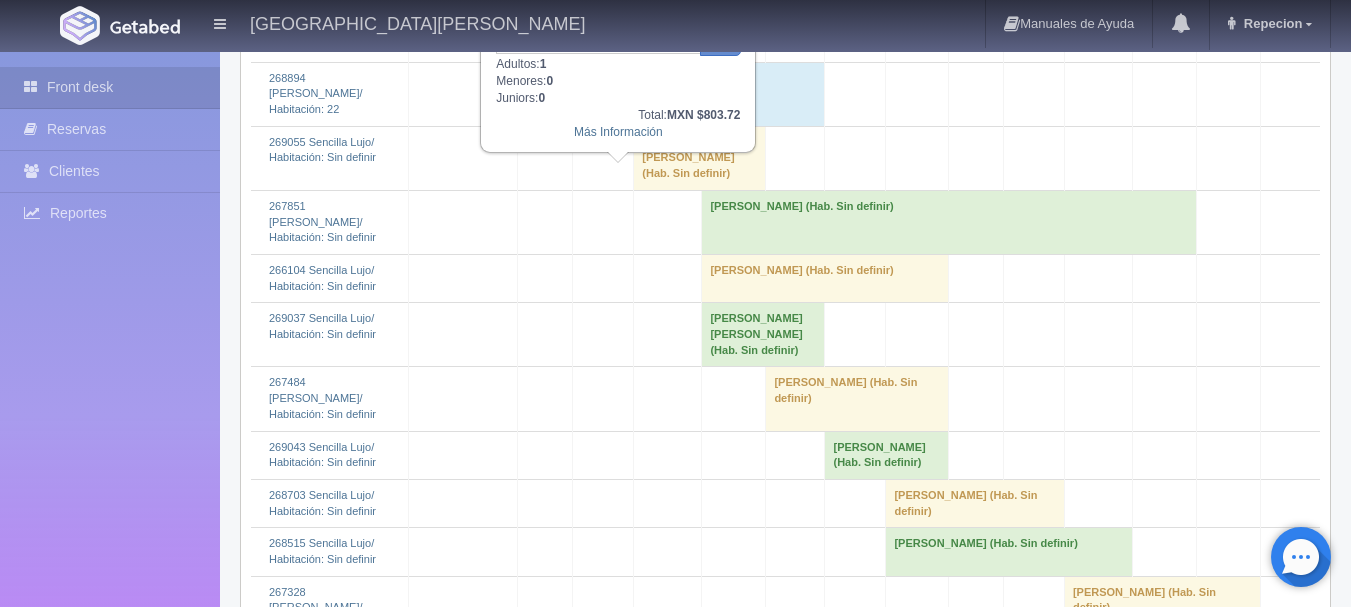 click on "Maria del Carmen Vazquez Garcia 												(Hab. Sin definir)" at bounding box center [637, -83] 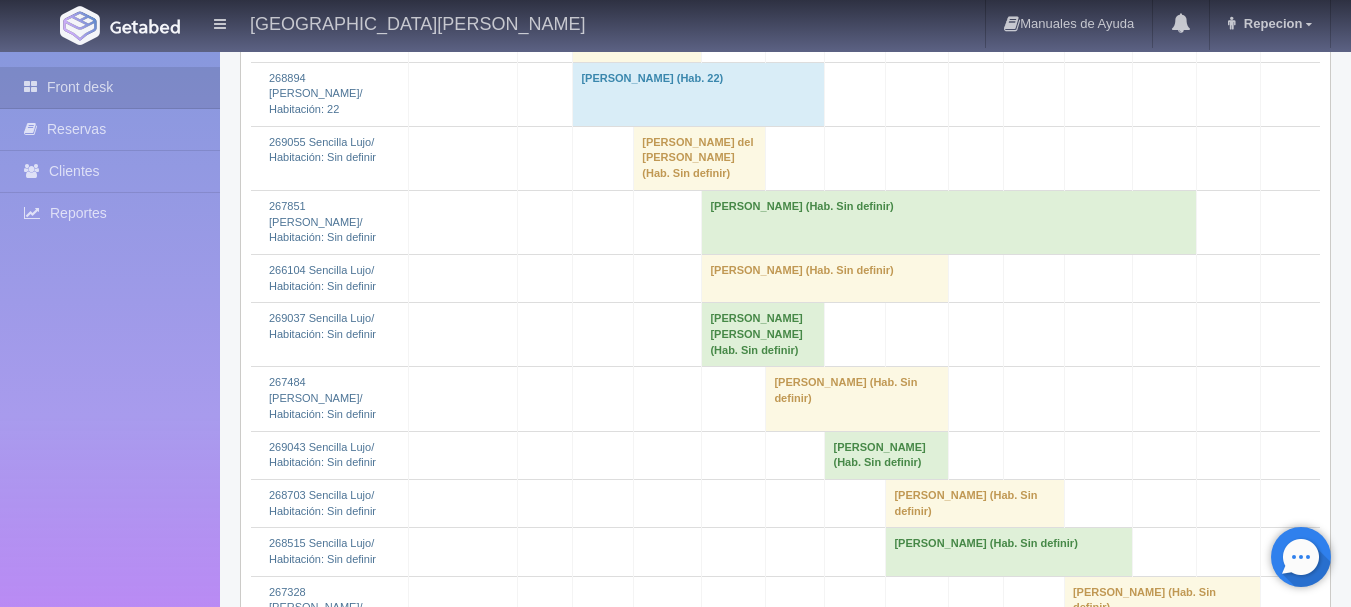 click on "Victoria Konyukhova 												(Hab. Sin definir)" at bounding box center (637, -26) 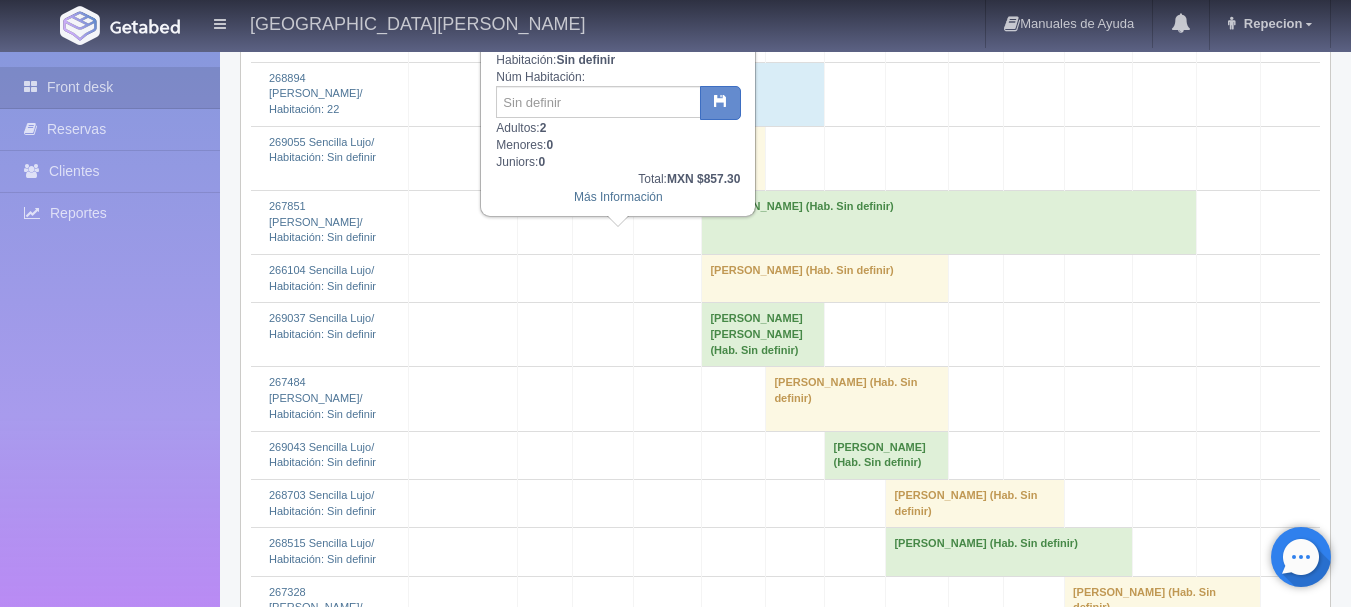 click on "[PERSON_NAME] 												(Hab. Sin definir)" at bounding box center [637, -26] 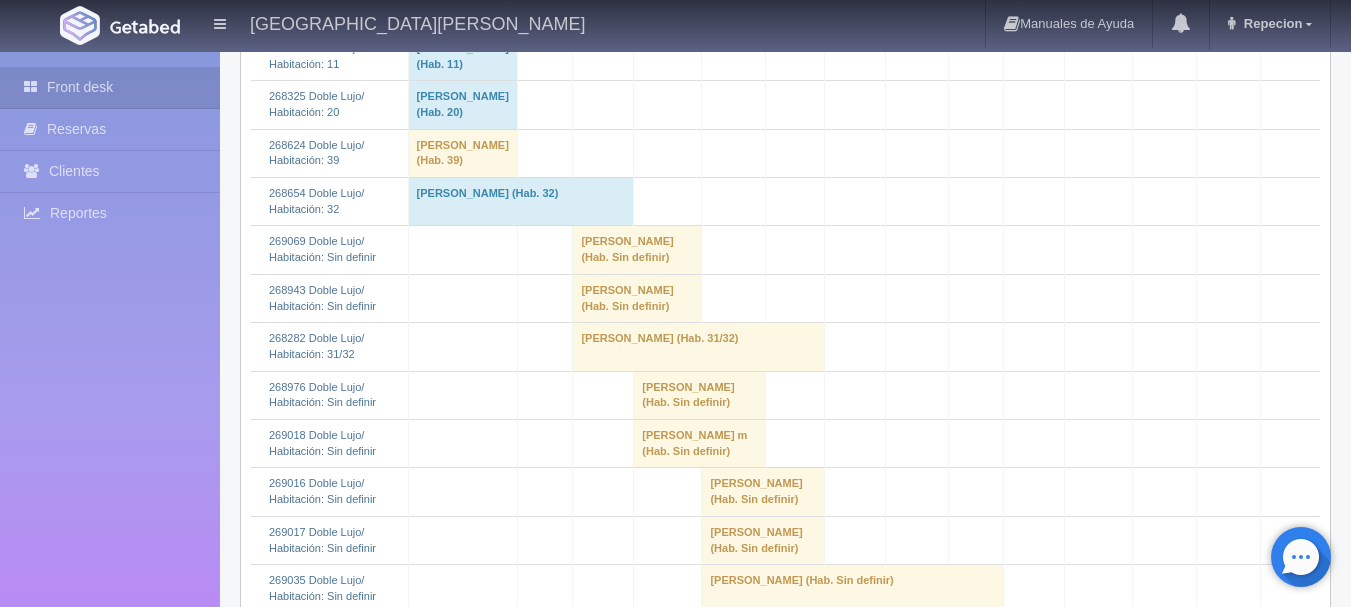 scroll, scrollTop: 400, scrollLeft: 0, axis: vertical 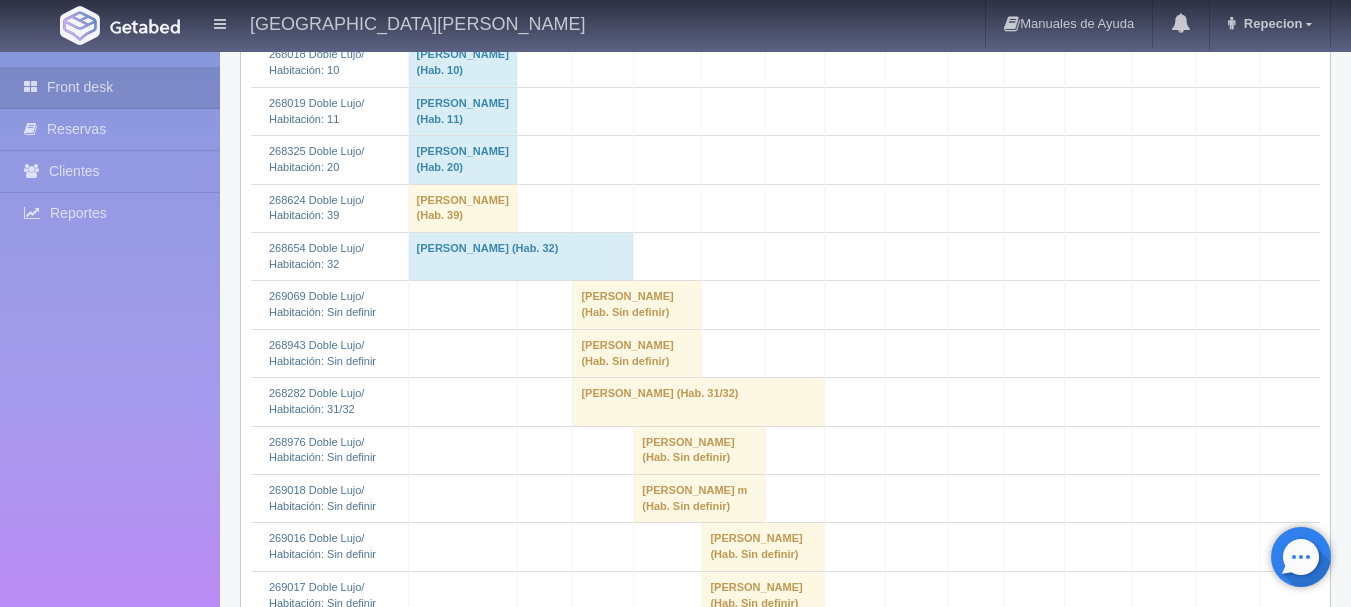 click on "[PERSON_NAME] 												(Hab. Sin definir)" at bounding box center (637, 305) 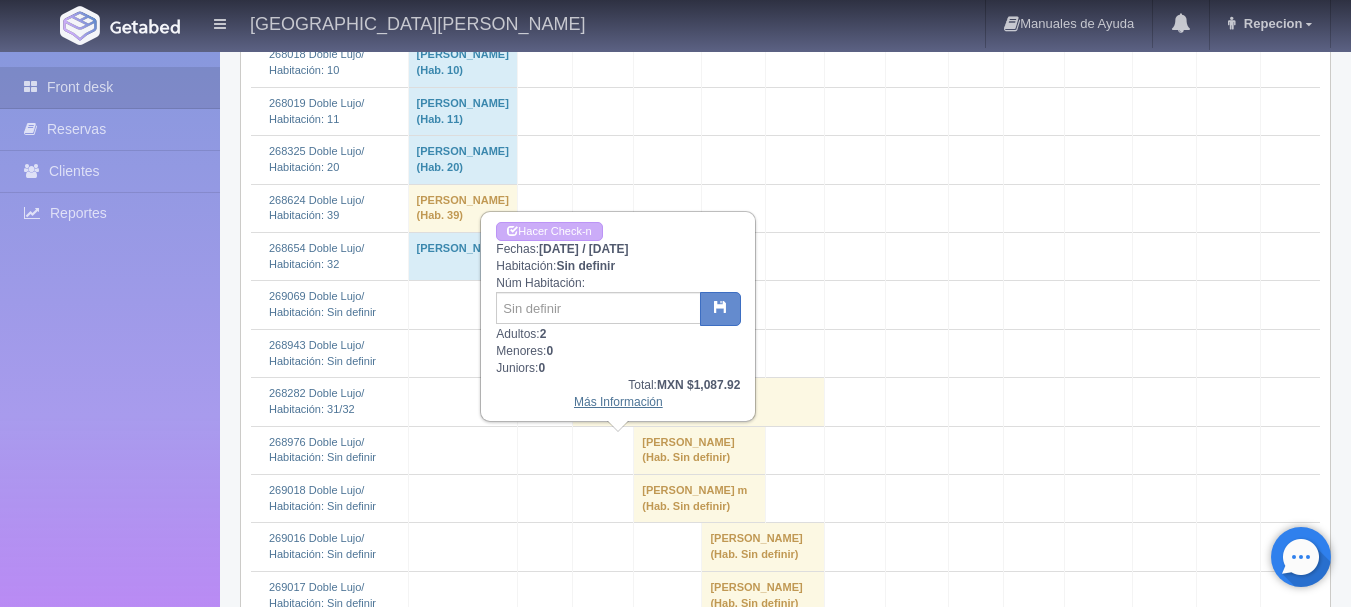 click on "Más Información" at bounding box center (618, 402) 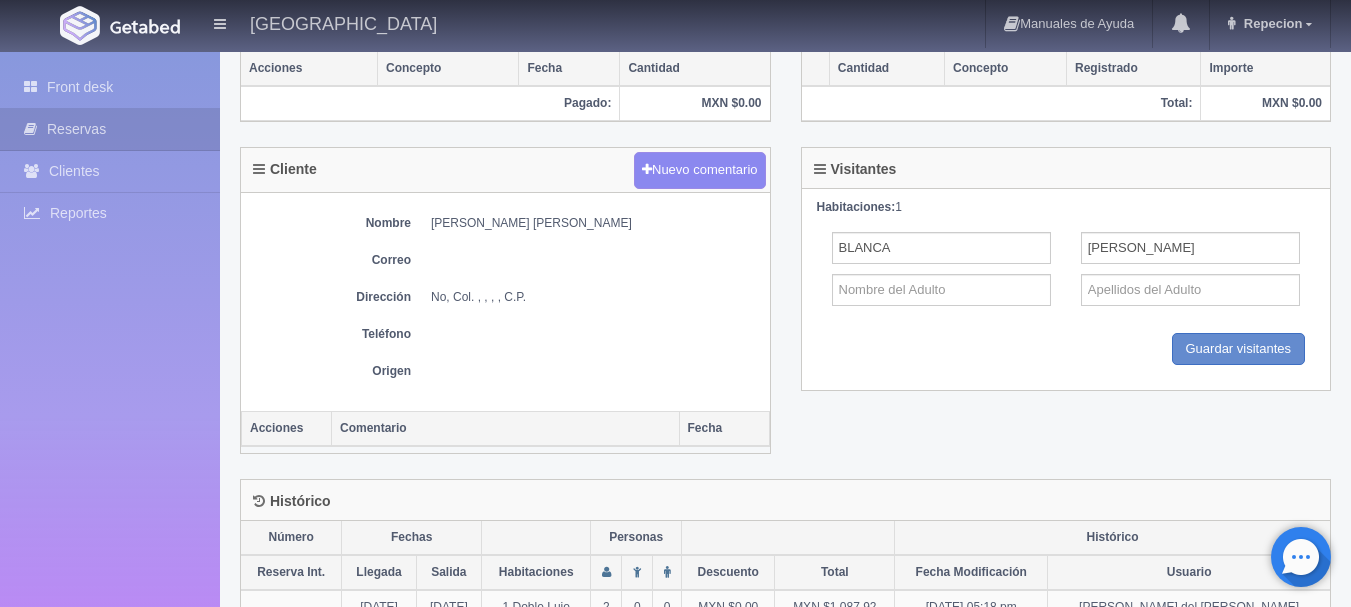 scroll, scrollTop: 700, scrollLeft: 0, axis: vertical 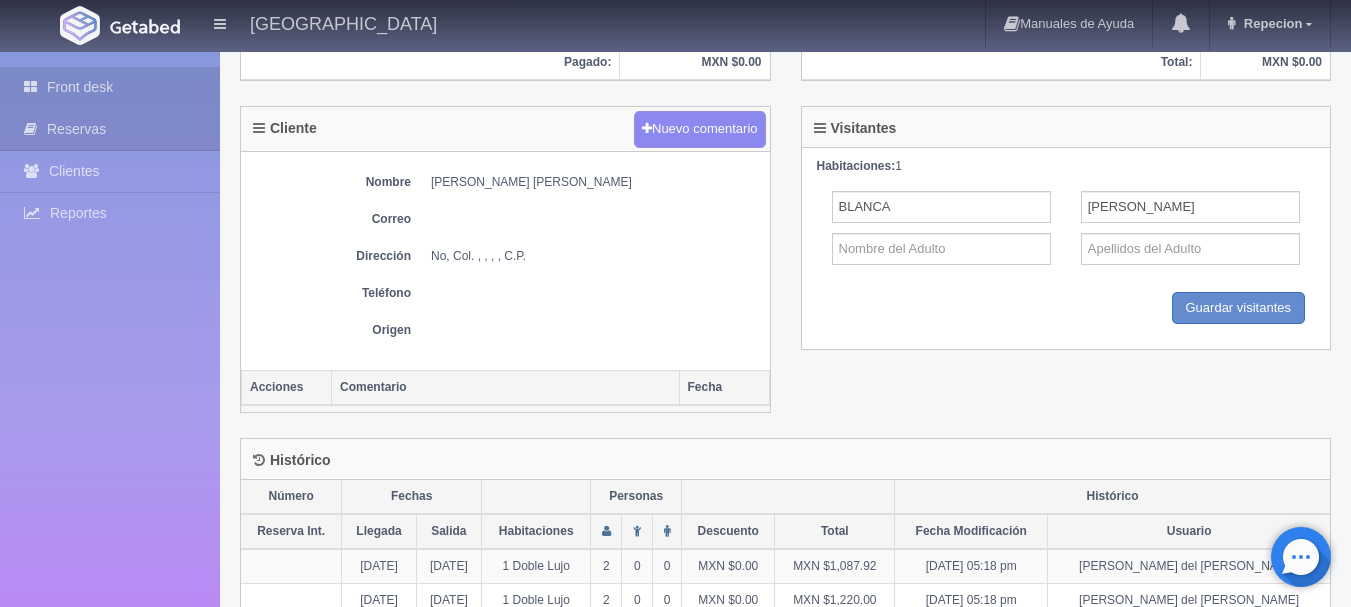 click on "Front desk" at bounding box center (110, 87) 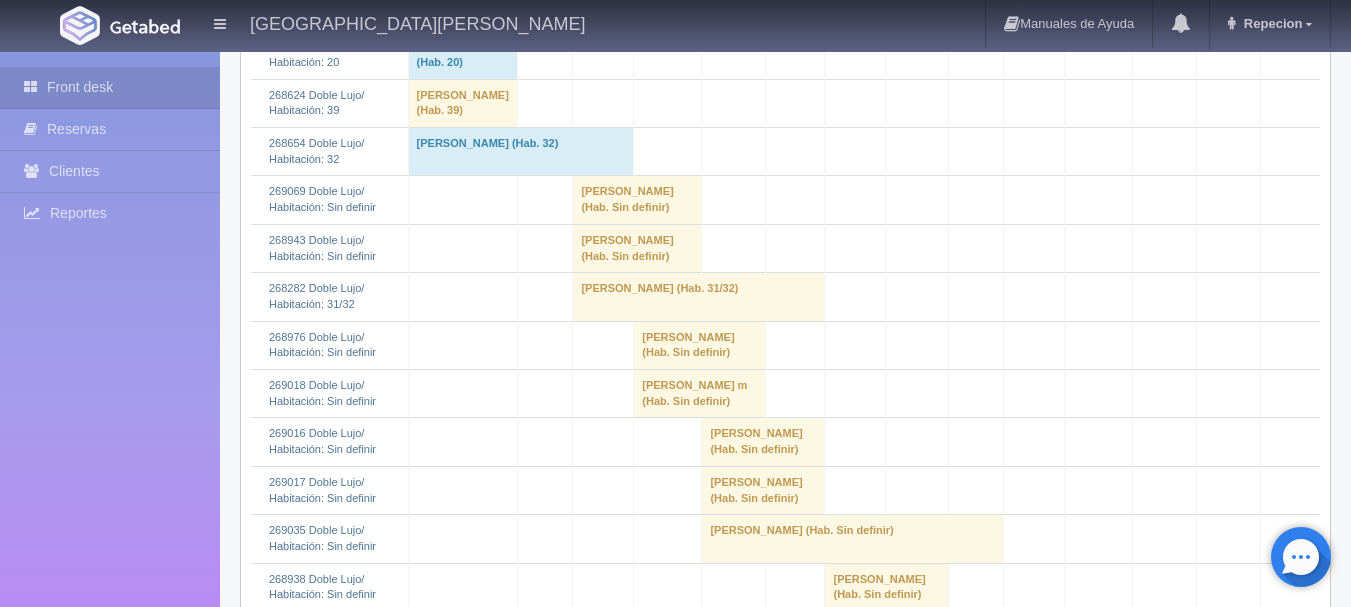 scroll, scrollTop: 500, scrollLeft: 0, axis: vertical 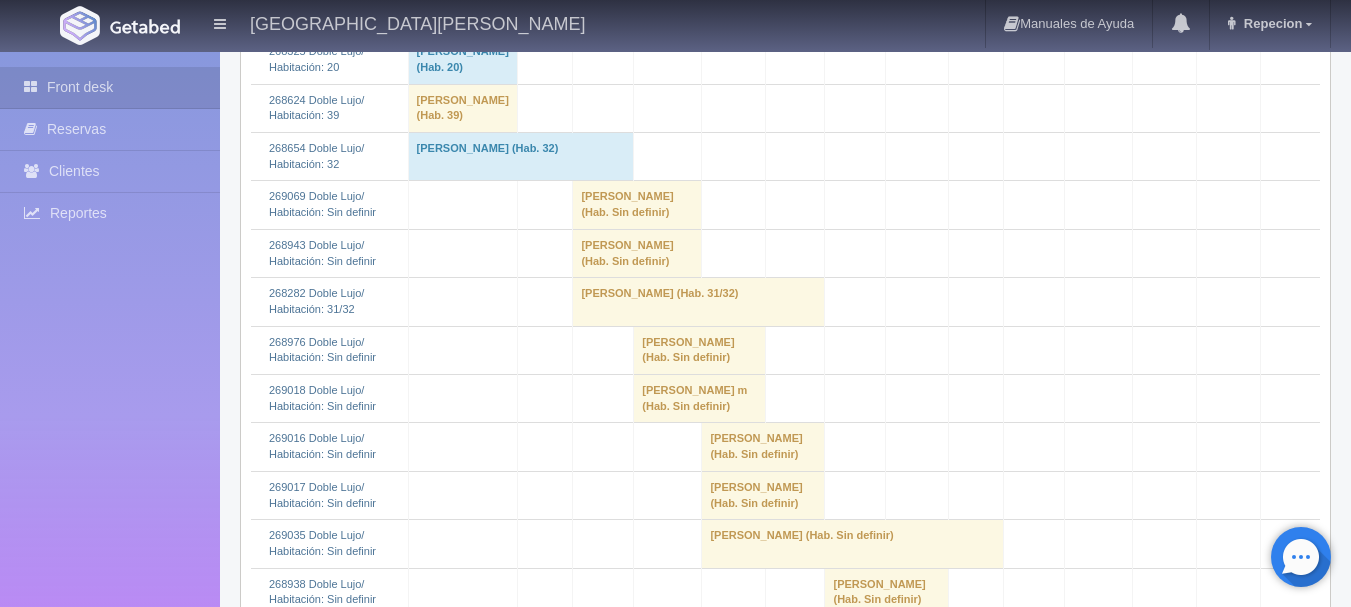 click on "[PERSON_NAME] 												(Hab. Sin definir)" at bounding box center (637, 205) 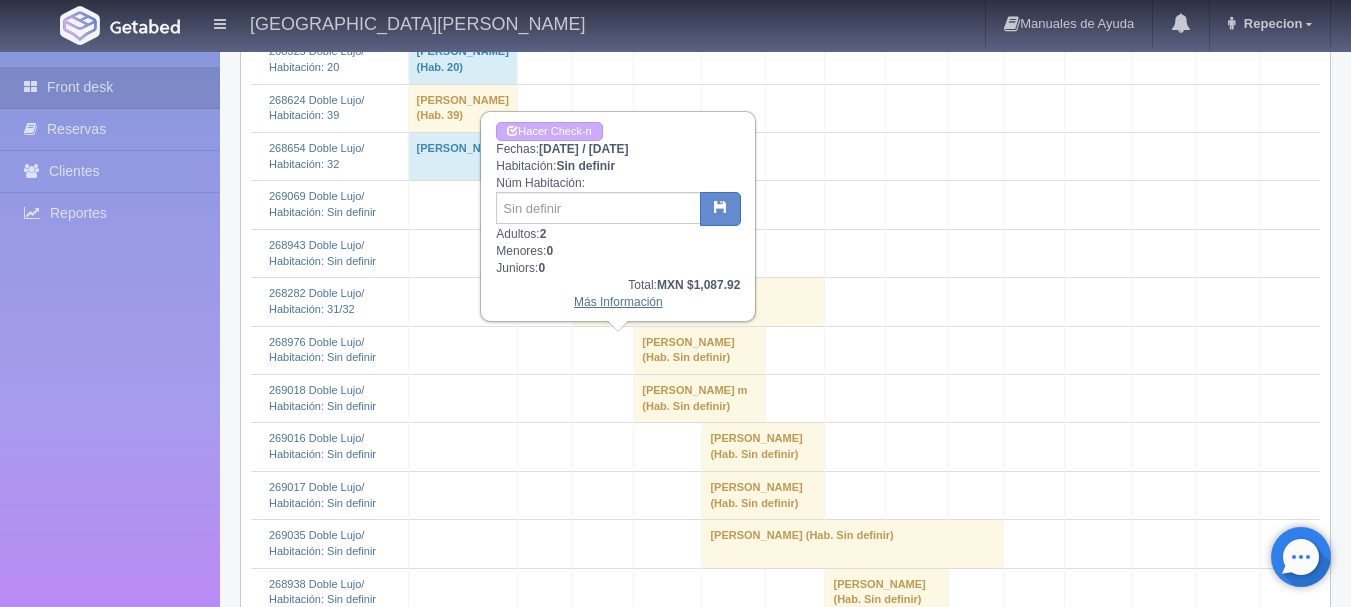 click on "Más Información" at bounding box center (618, 302) 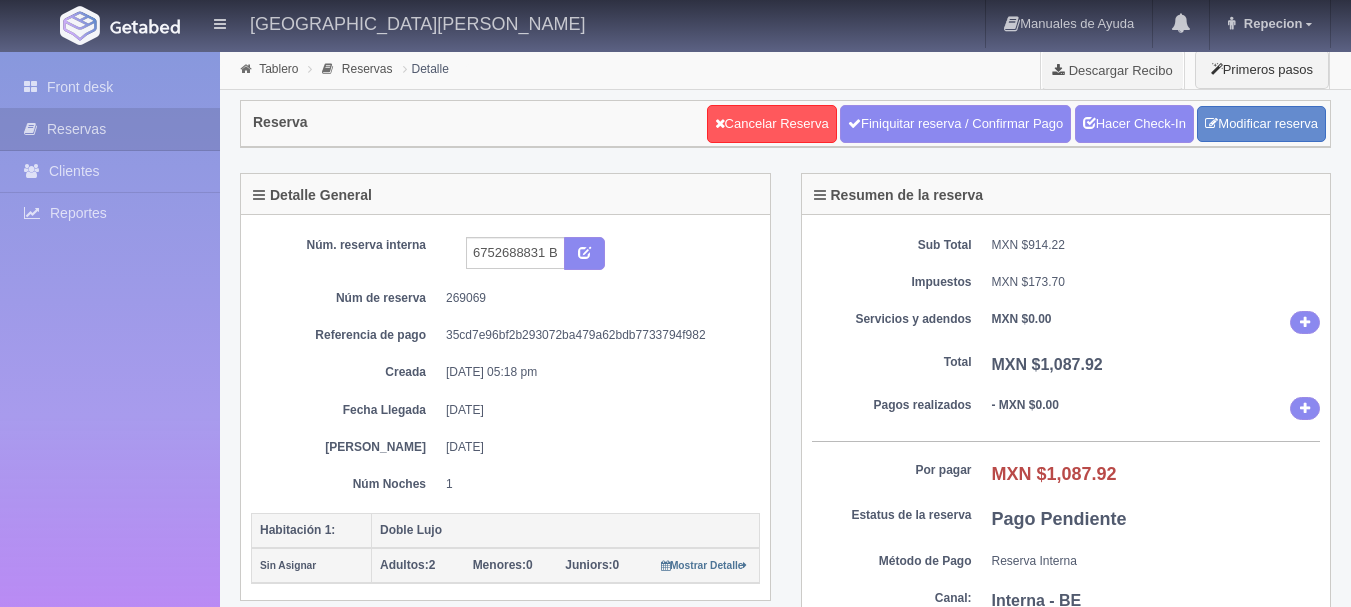 scroll, scrollTop: 0, scrollLeft: 0, axis: both 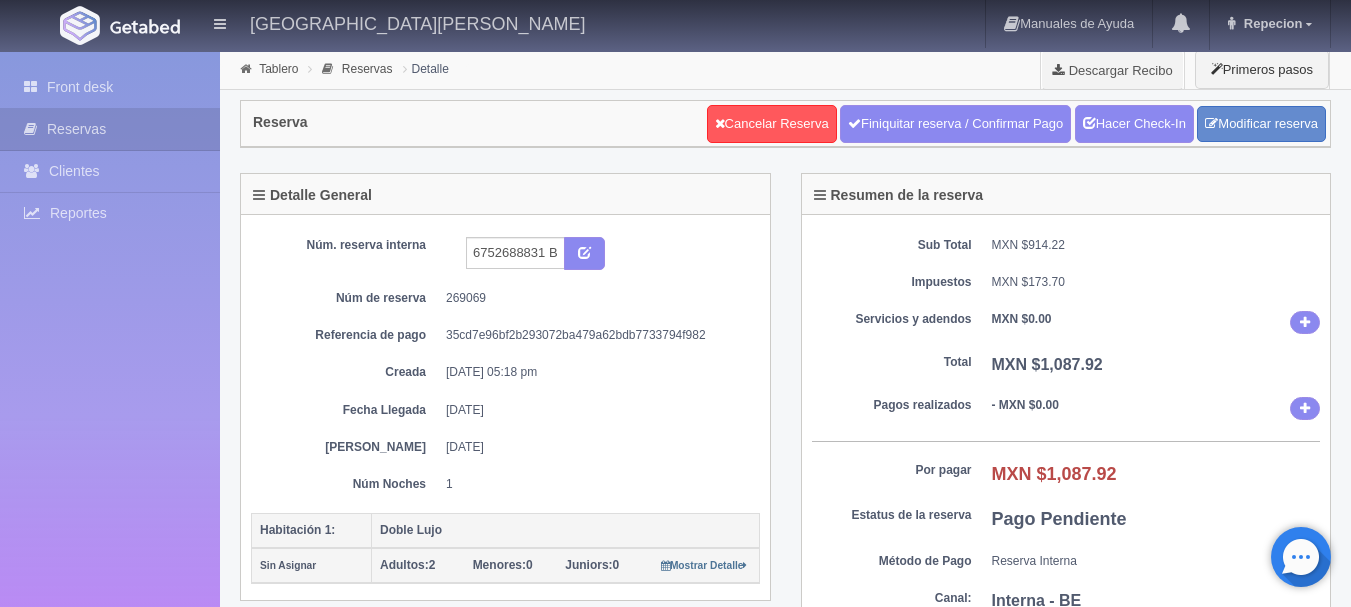 click on "Cancelar Reserva
Finiquitar reserva / Confirmar Pago
Hacer Check-In    Modificar reserva" at bounding box center [1016, 123] 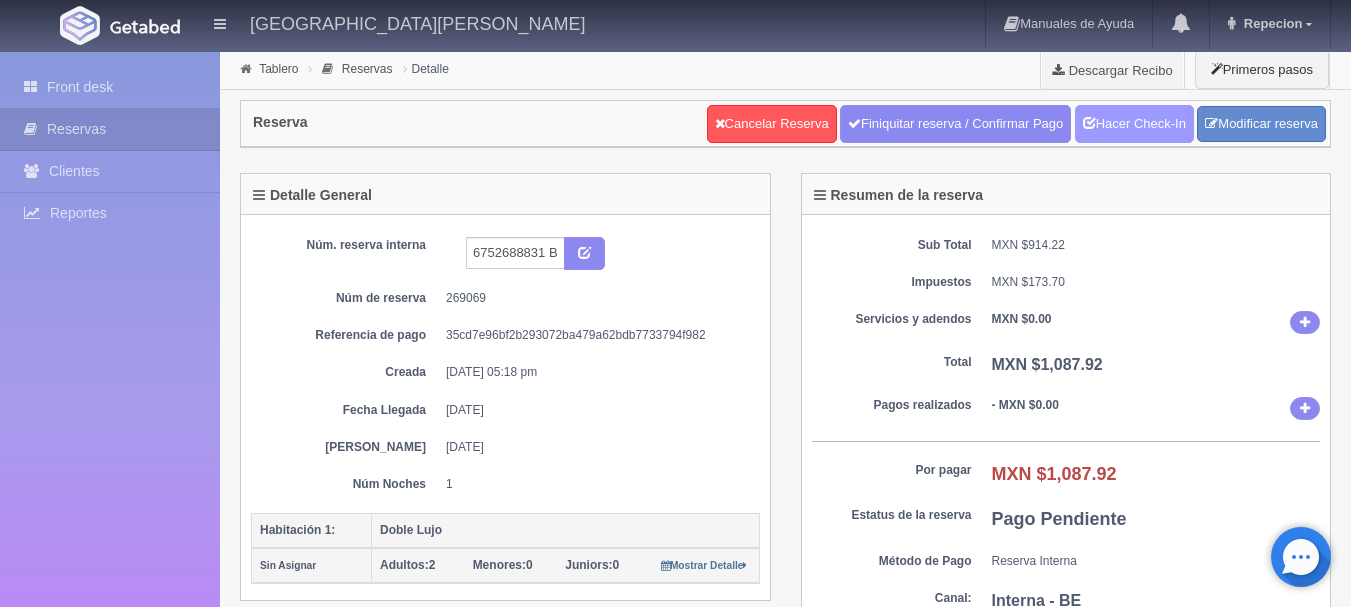 click on "Hacer Check-In" at bounding box center [1134, 124] 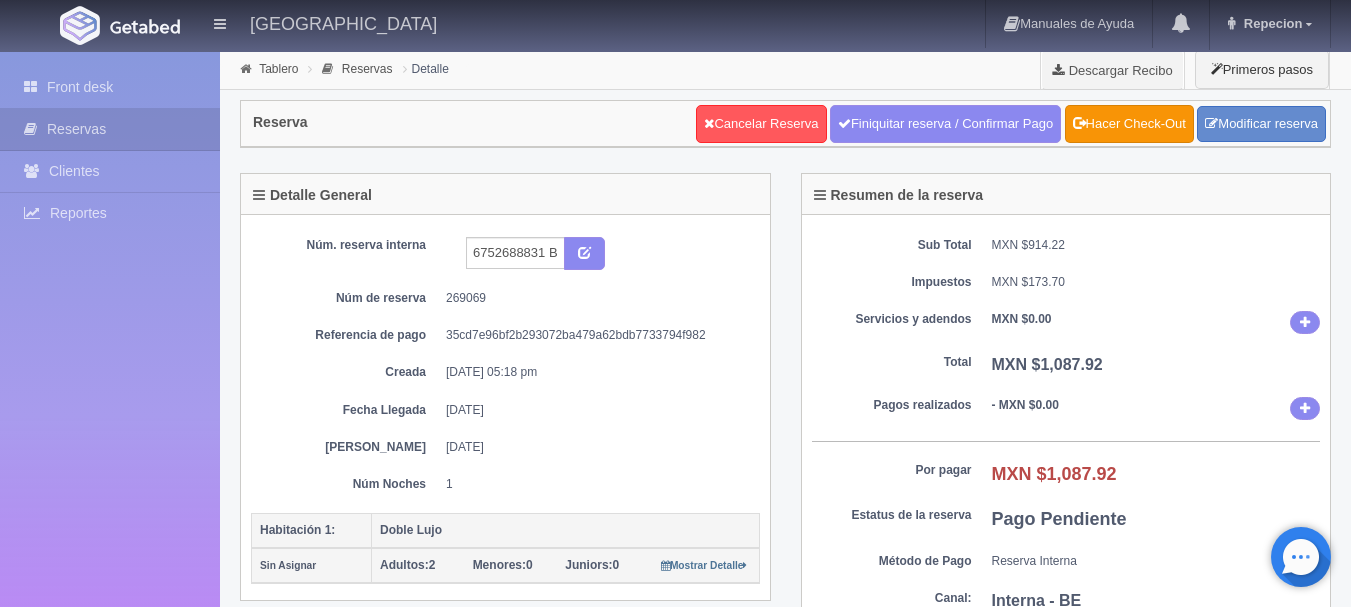 scroll, scrollTop: 0, scrollLeft: 0, axis: both 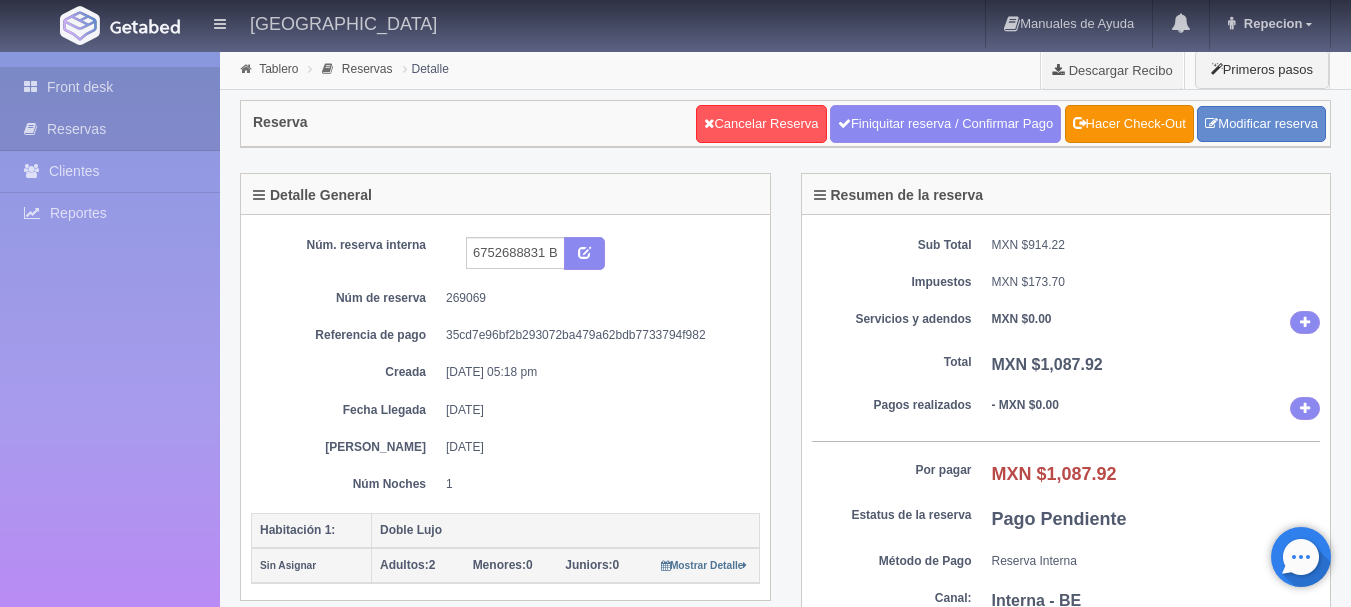 click on "Front desk" at bounding box center [110, 87] 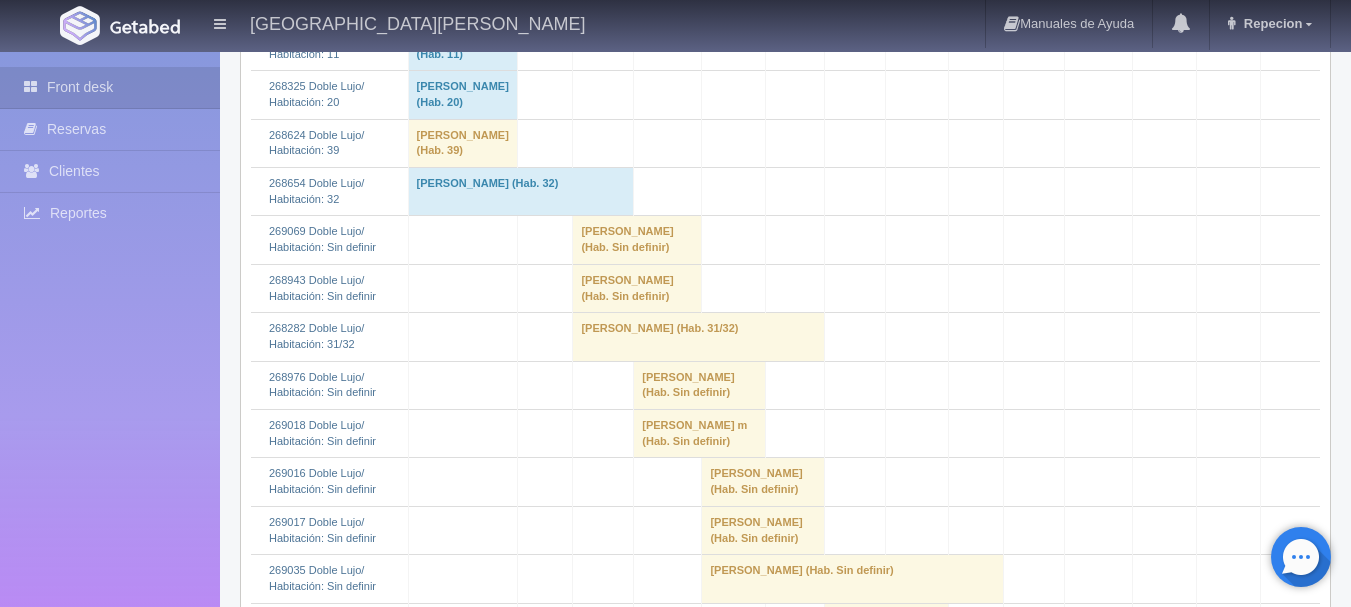 scroll, scrollTop: 500, scrollLeft: 0, axis: vertical 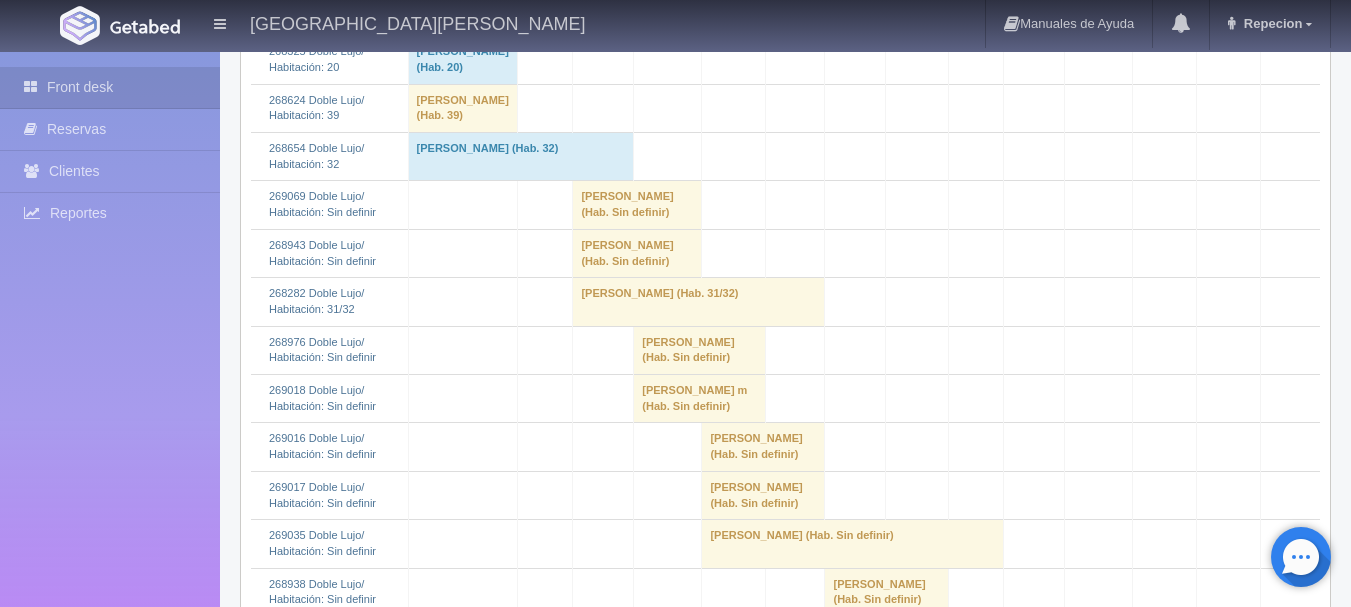 click on "BLANCA GUTIERREZ GONZALEZ 												(Hab. Sin definir)" at bounding box center [637, 205] 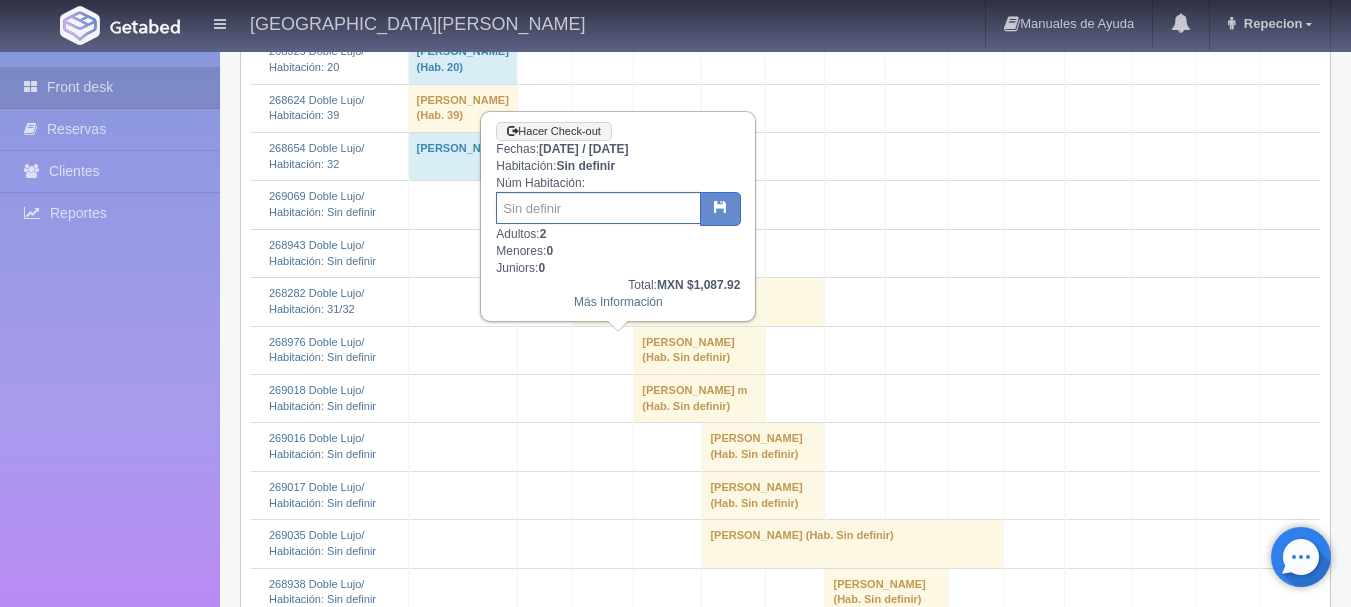 click at bounding box center (598, 208) 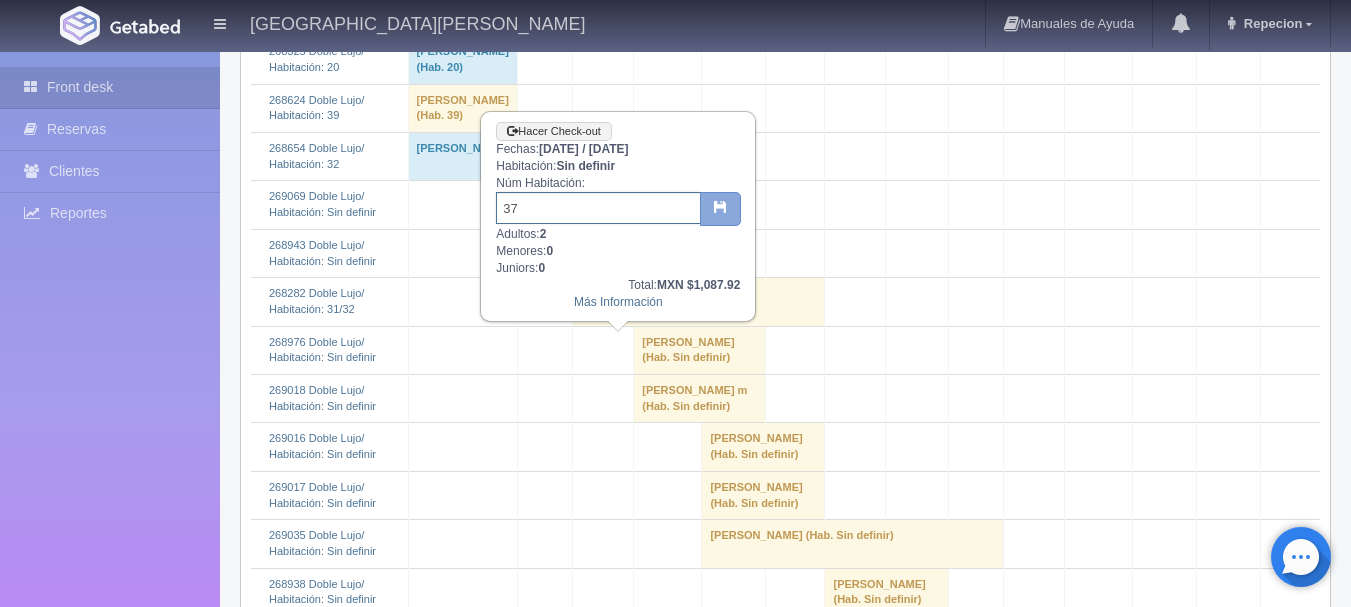 type on "37" 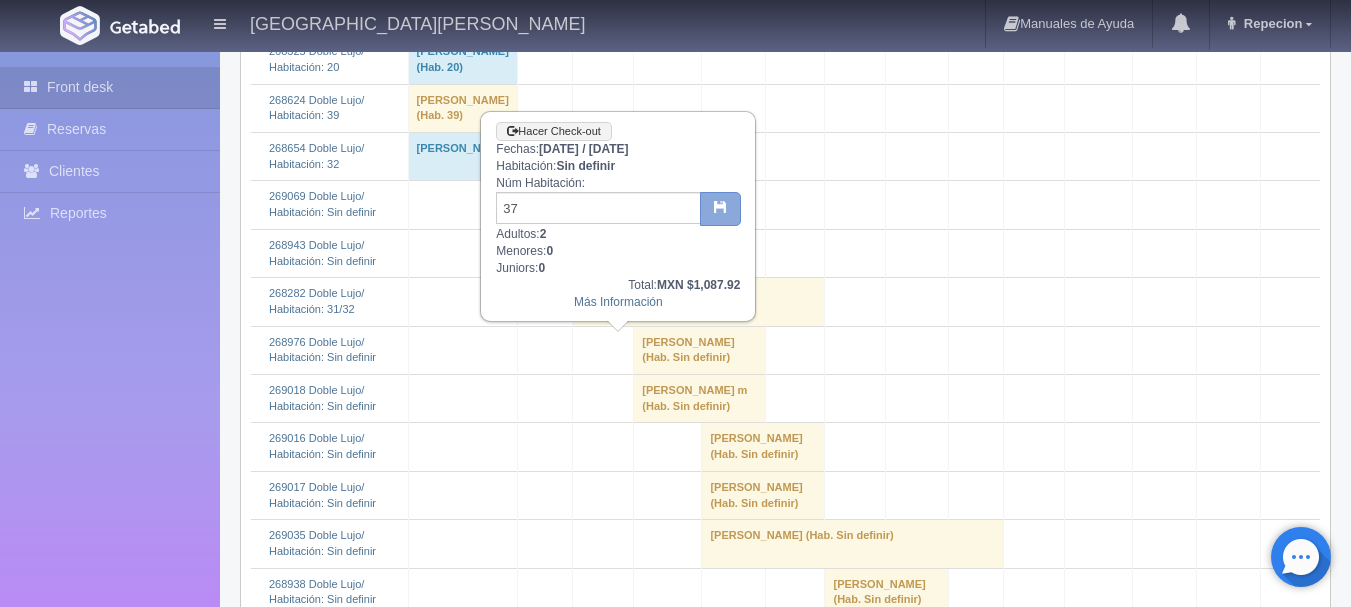 click at bounding box center (720, 206) 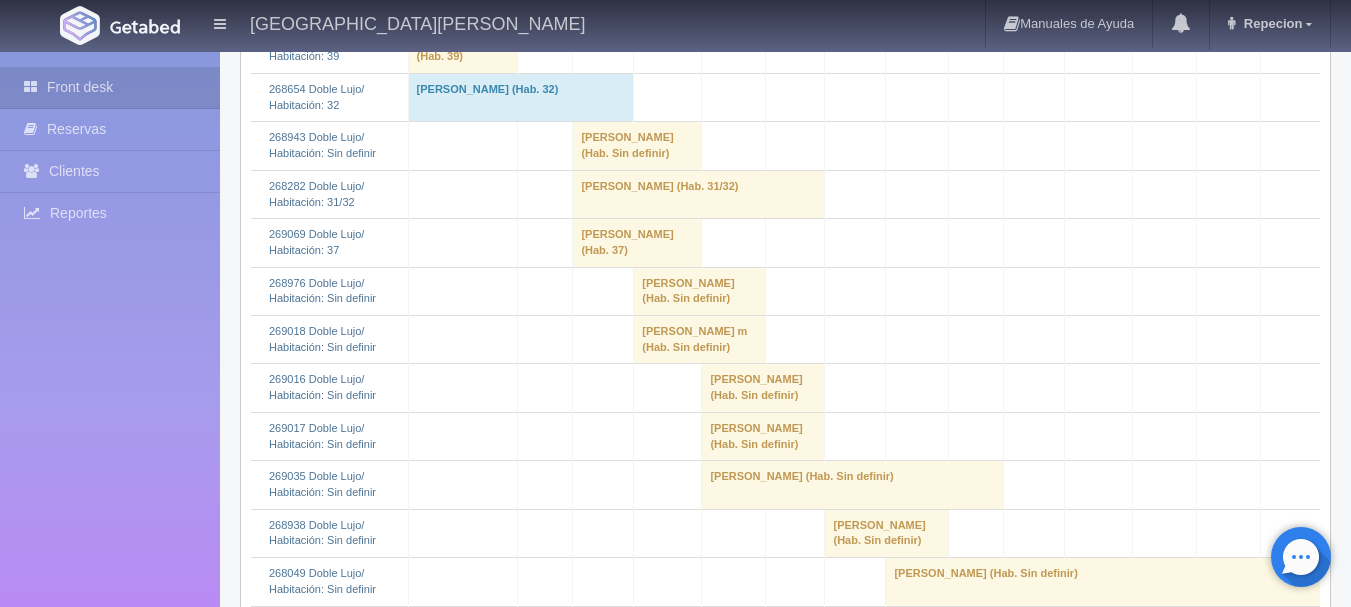 scroll, scrollTop: 600, scrollLeft: 0, axis: vertical 